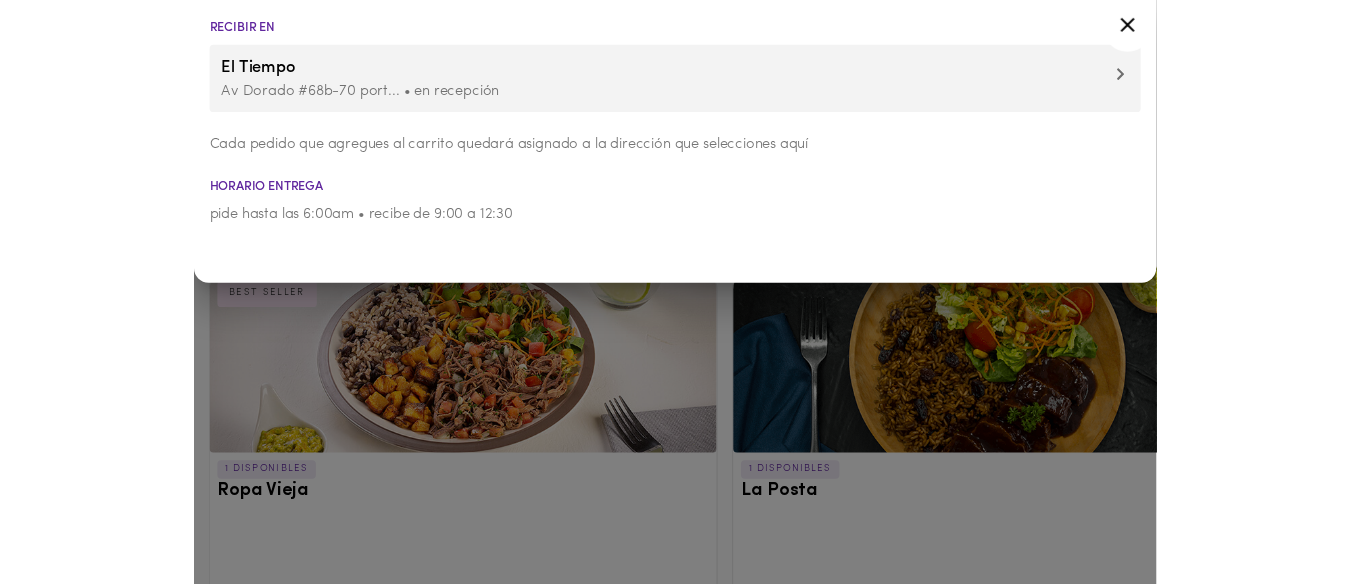 scroll, scrollTop: 0, scrollLeft: 0, axis: both 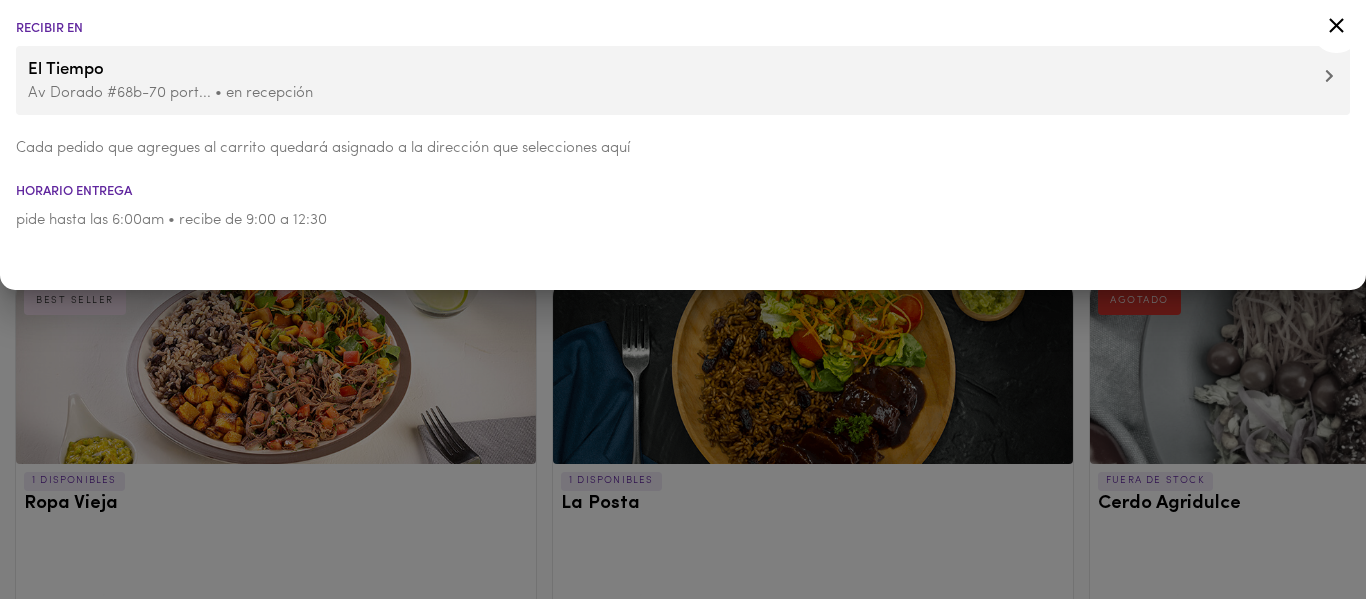 click at bounding box center [683, 299] 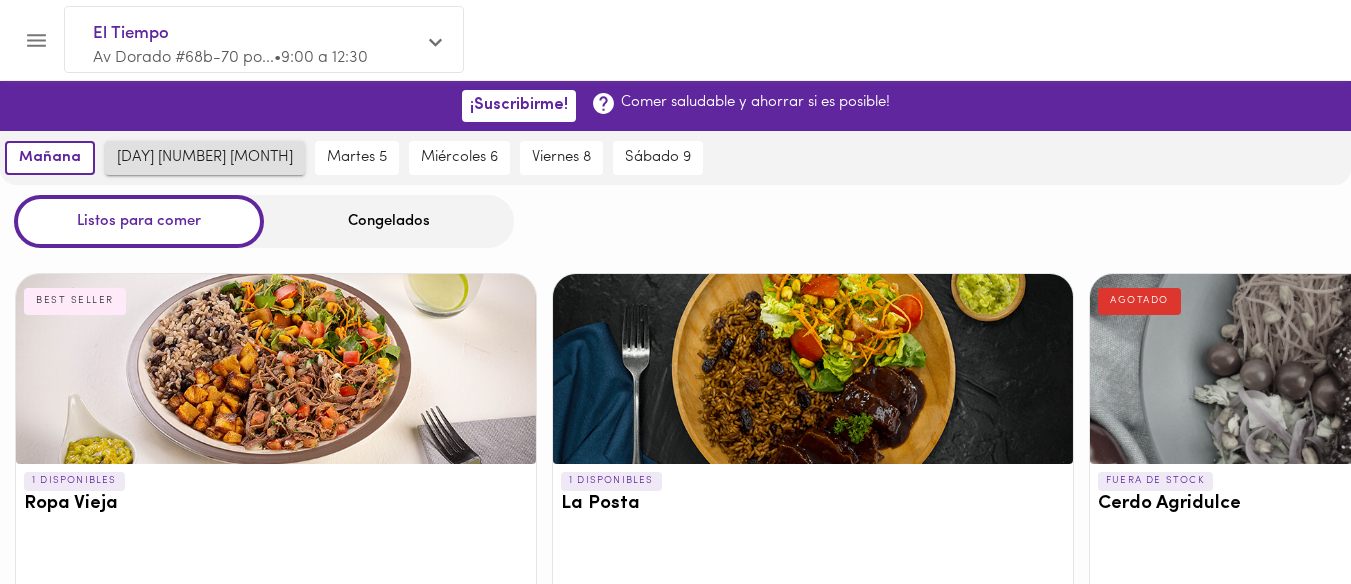 click on "[DAY] [NUMBER] [MONTH]" at bounding box center (205, 158) 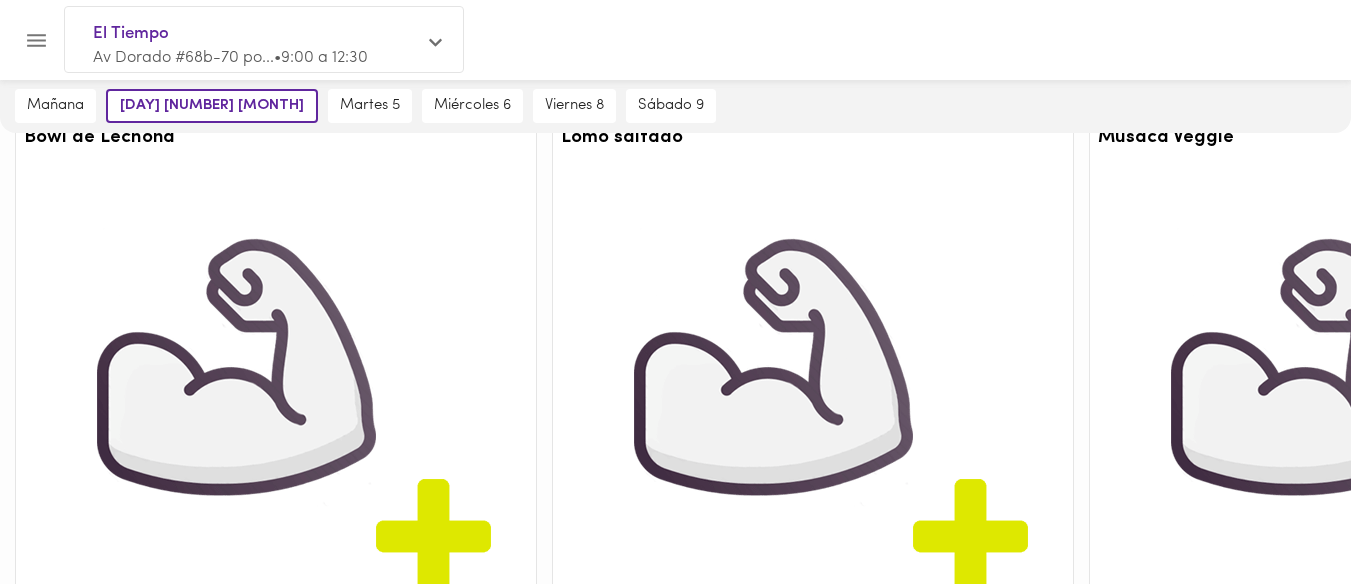 scroll, scrollTop: 973, scrollLeft: 0, axis: vertical 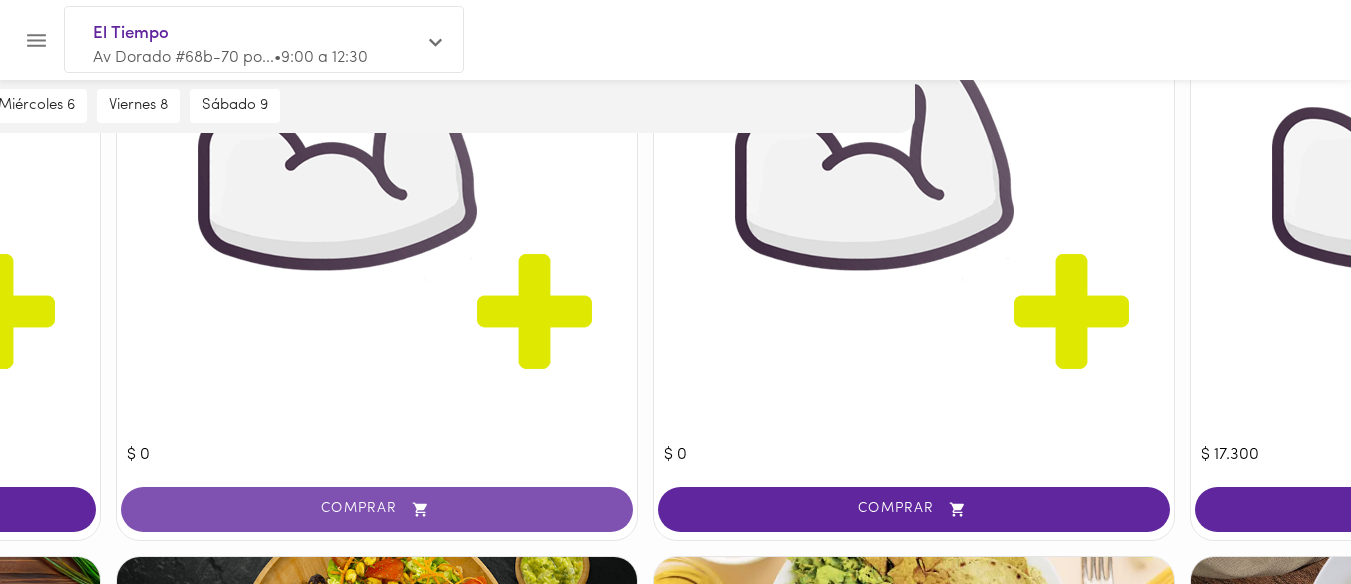 click on "COMPRAR" at bounding box center [377, 509] 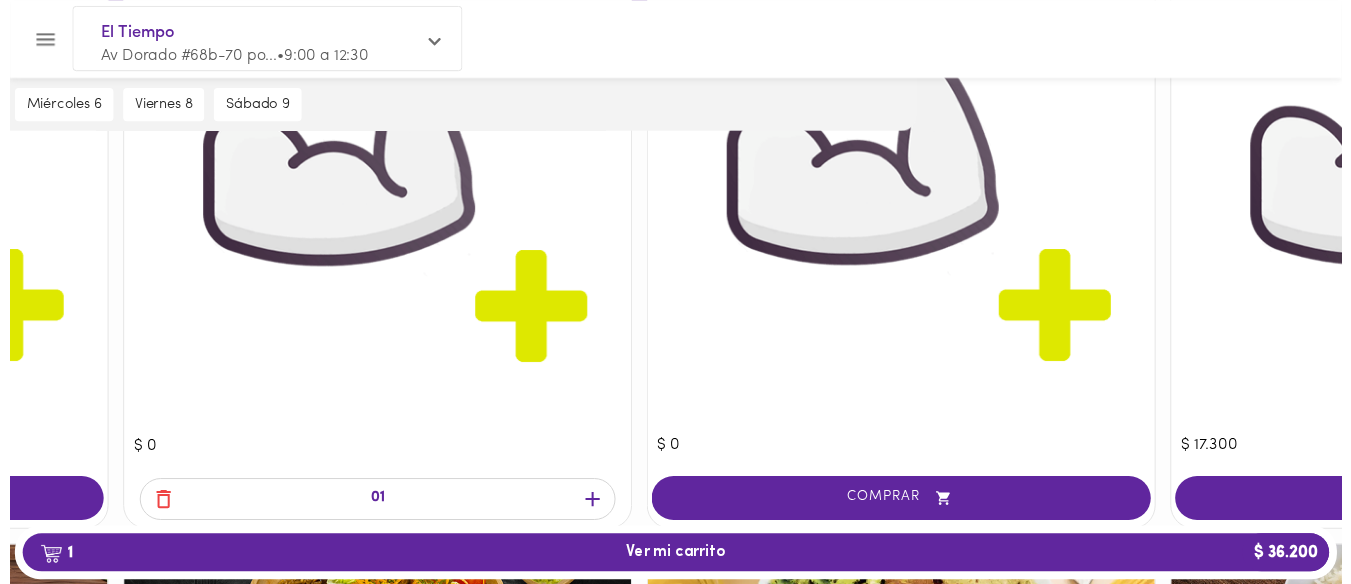 scroll, scrollTop: 1465, scrollLeft: 436, axis: both 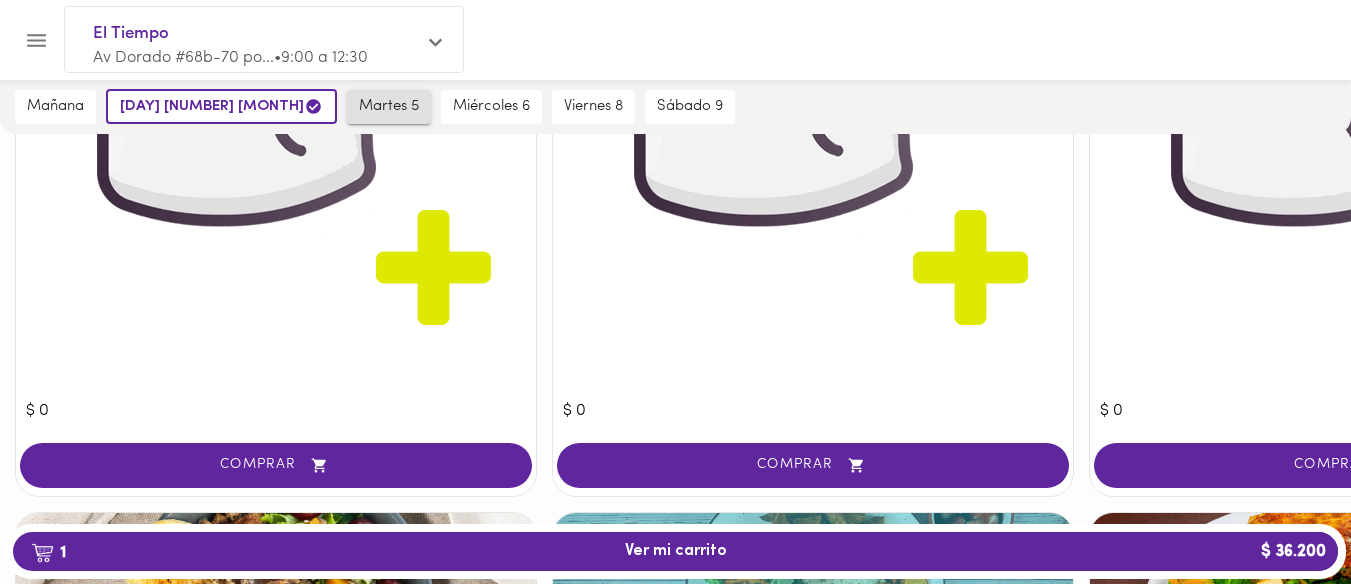 click on "martes 5" at bounding box center (389, 107) 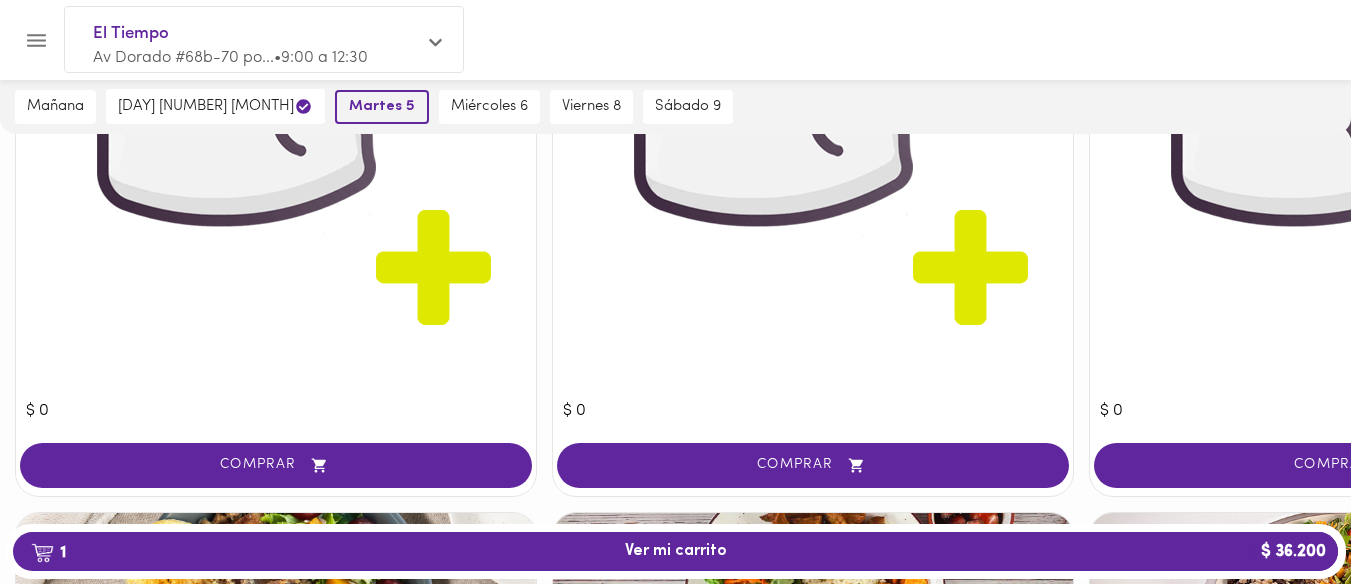 click on "martes 5" at bounding box center (382, 107) 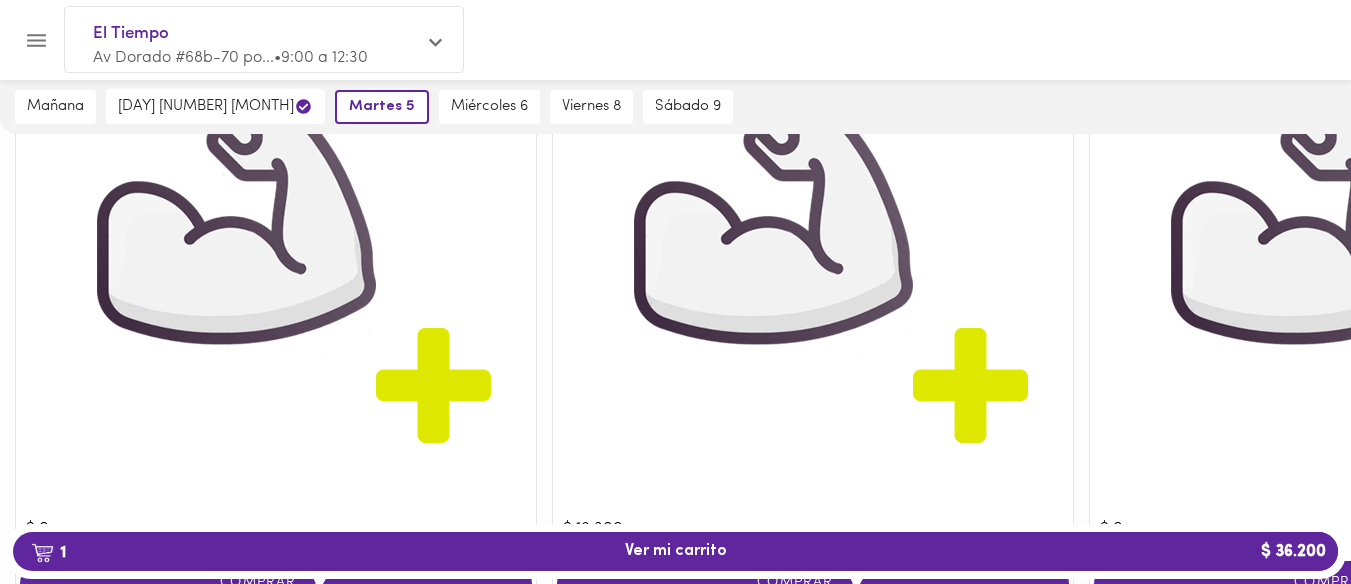 scroll, scrollTop: 2285, scrollLeft: 0, axis: vertical 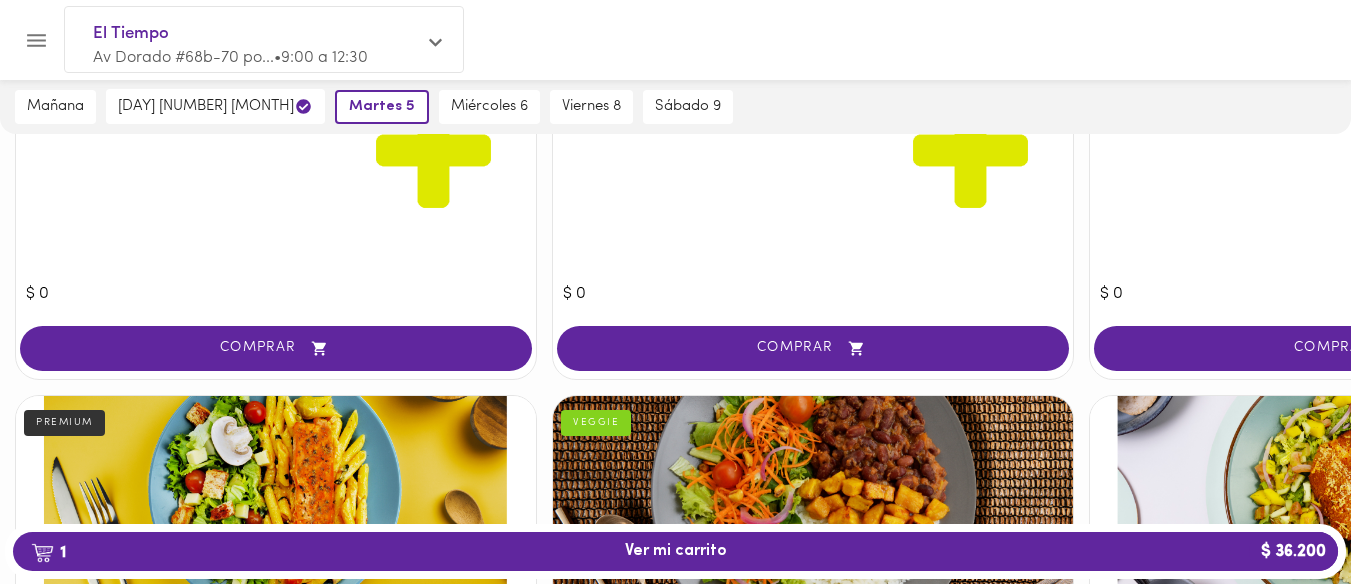 drag, startPoint x: 1357, startPoint y: 61, endPoint x: 792, endPoint y: 252, distance: 596.41095 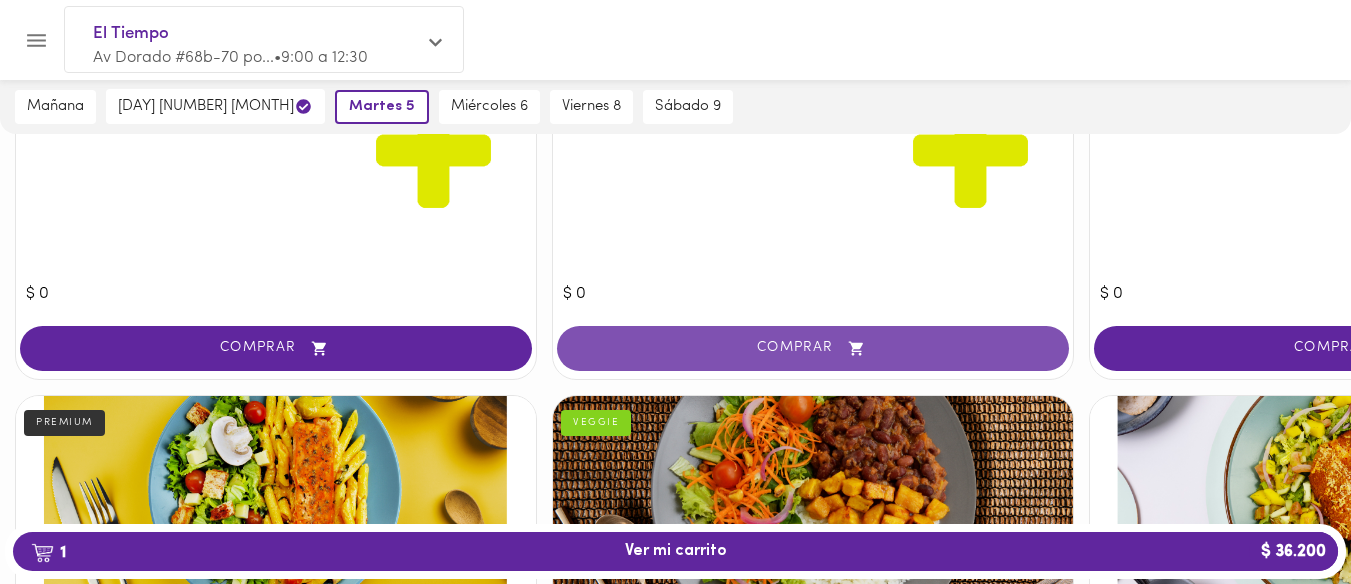 click on "COMPRAR" at bounding box center [813, 348] 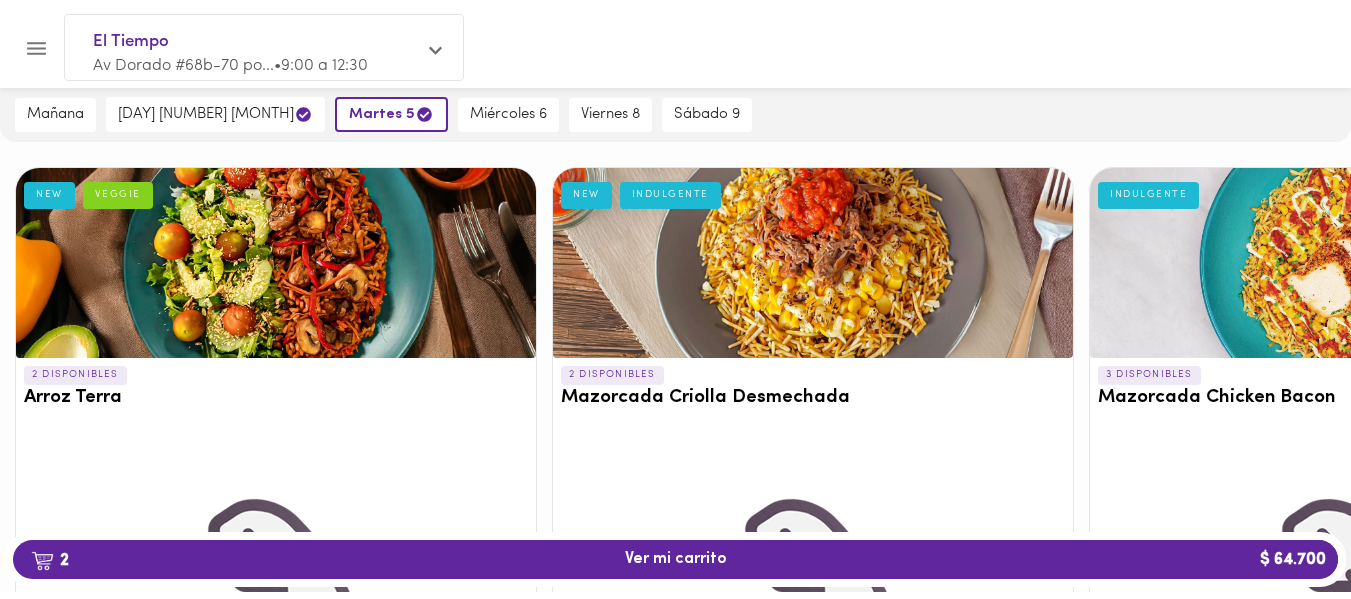 scroll, scrollTop: 0, scrollLeft: 0, axis: both 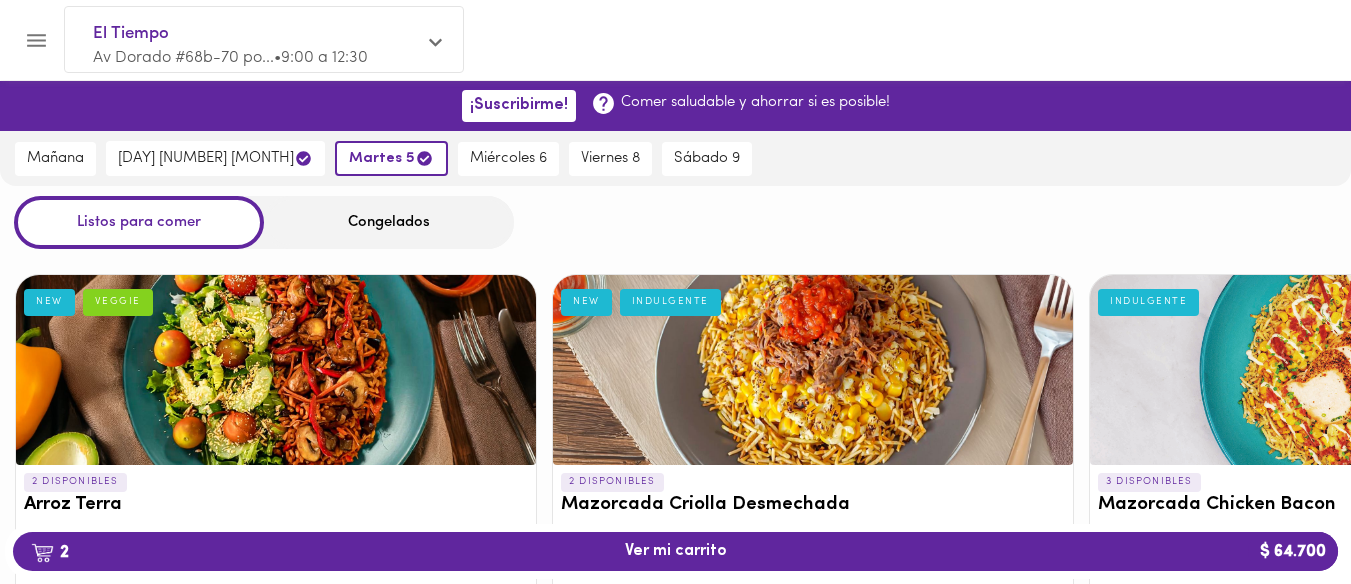 click on "Congelados" at bounding box center (389, 222) 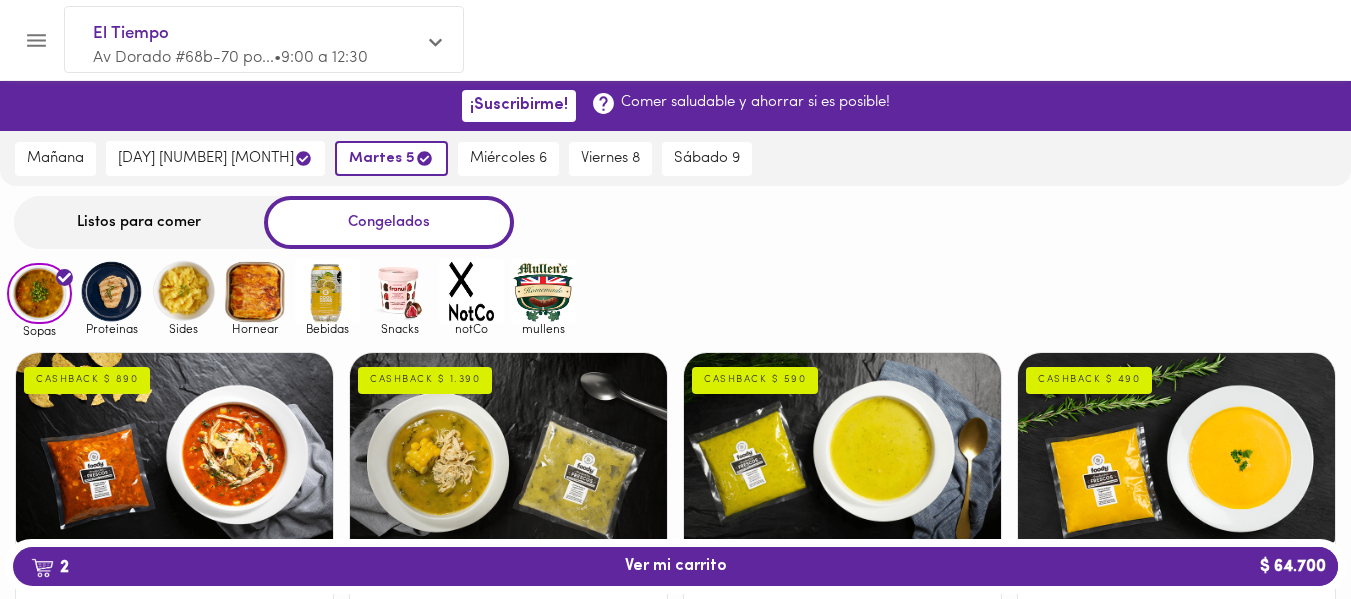 click at bounding box center (255, 291) 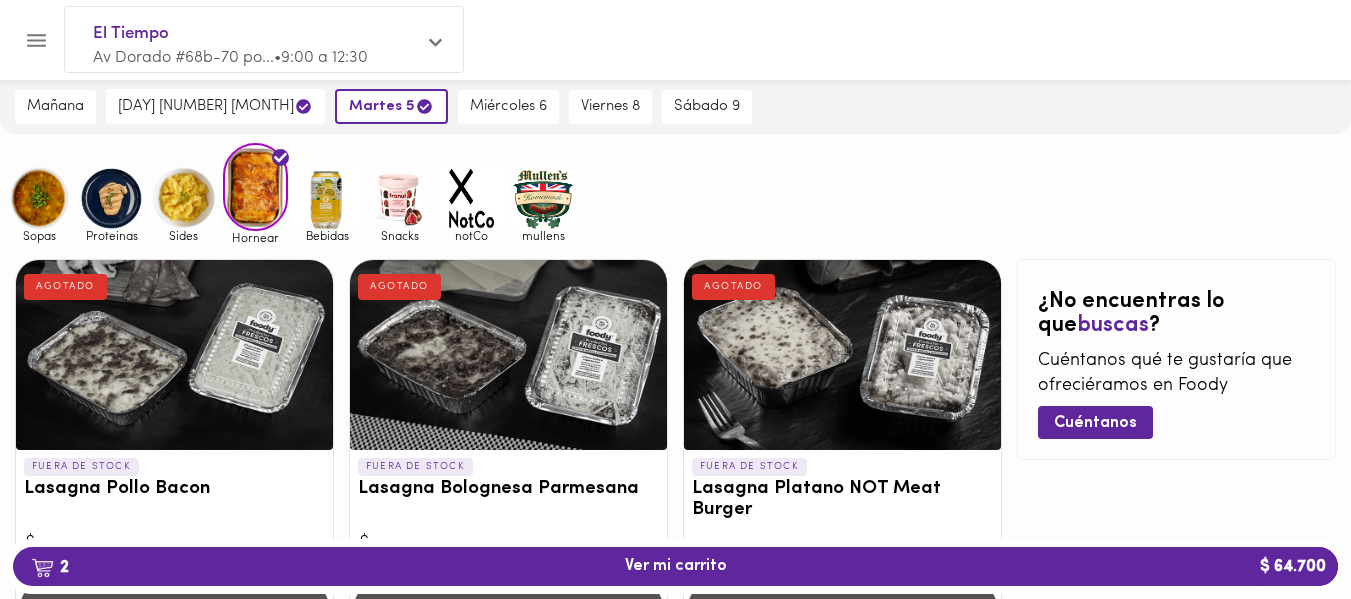 scroll, scrollTop: 0, scrollLeft: 0, axis: both 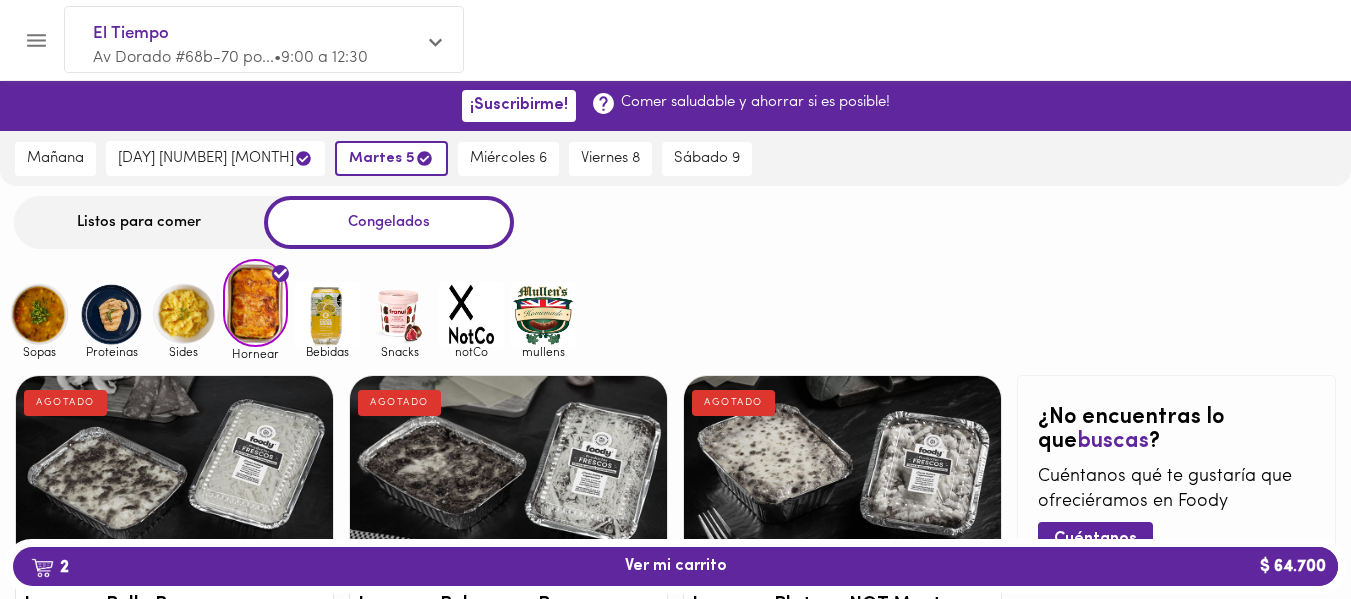 click at bounding box center [39, 314] 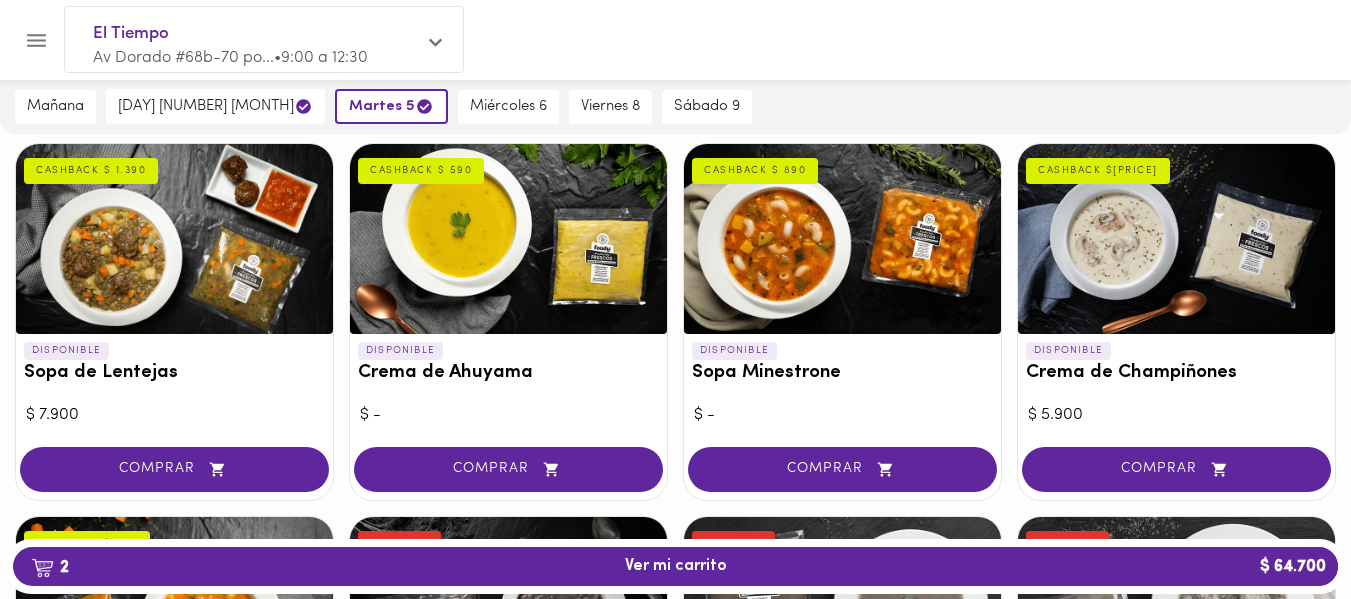 scroll, scrollTop: 597, scrollLeft: 0, axis: vertical 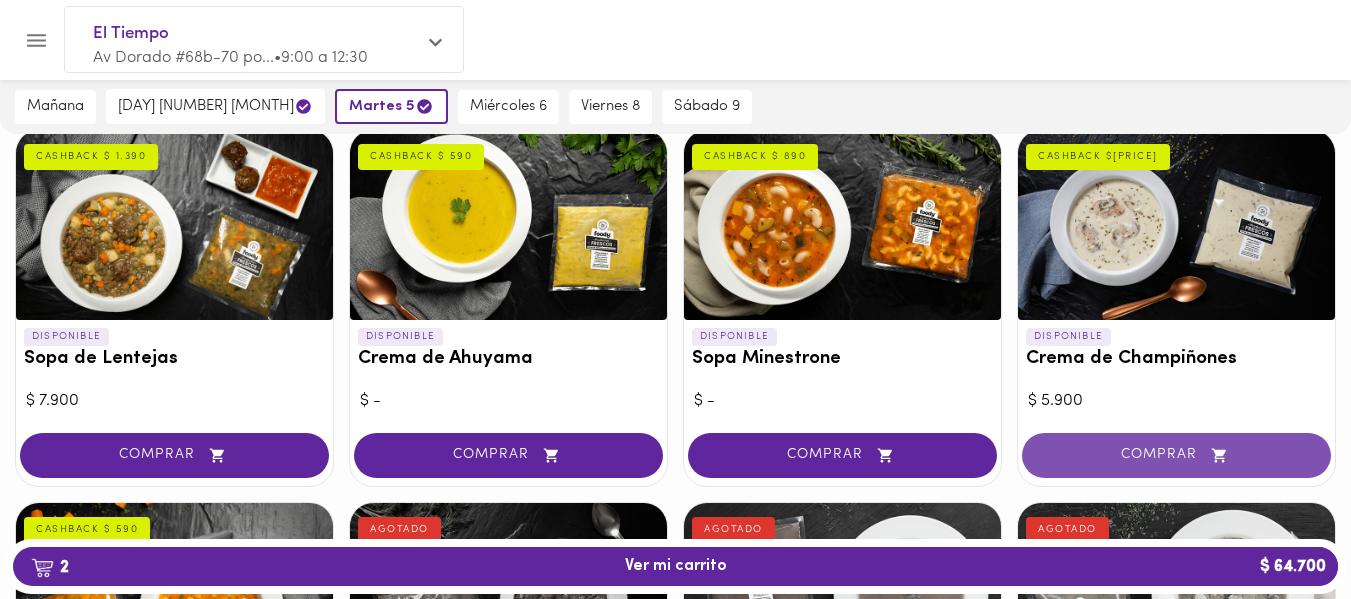 click on "COMPRAR" at bounding box center [1176, 455] 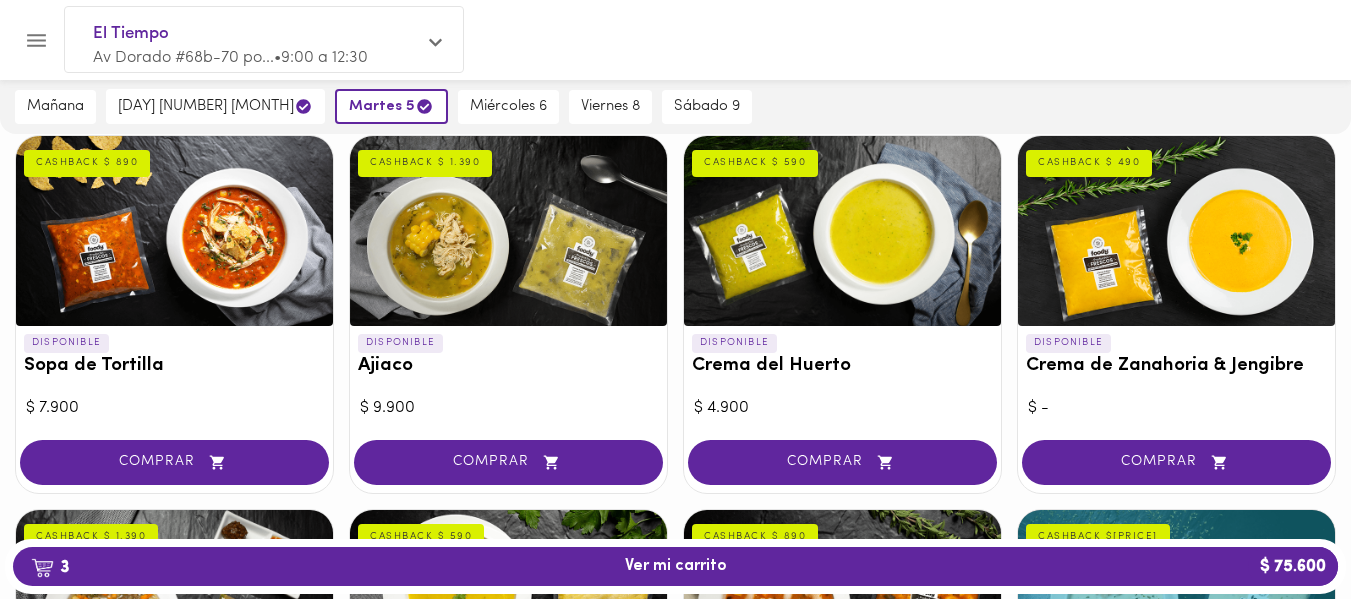 scroll, scrollTop: 200, scrollLeft: 0, axis: vertical 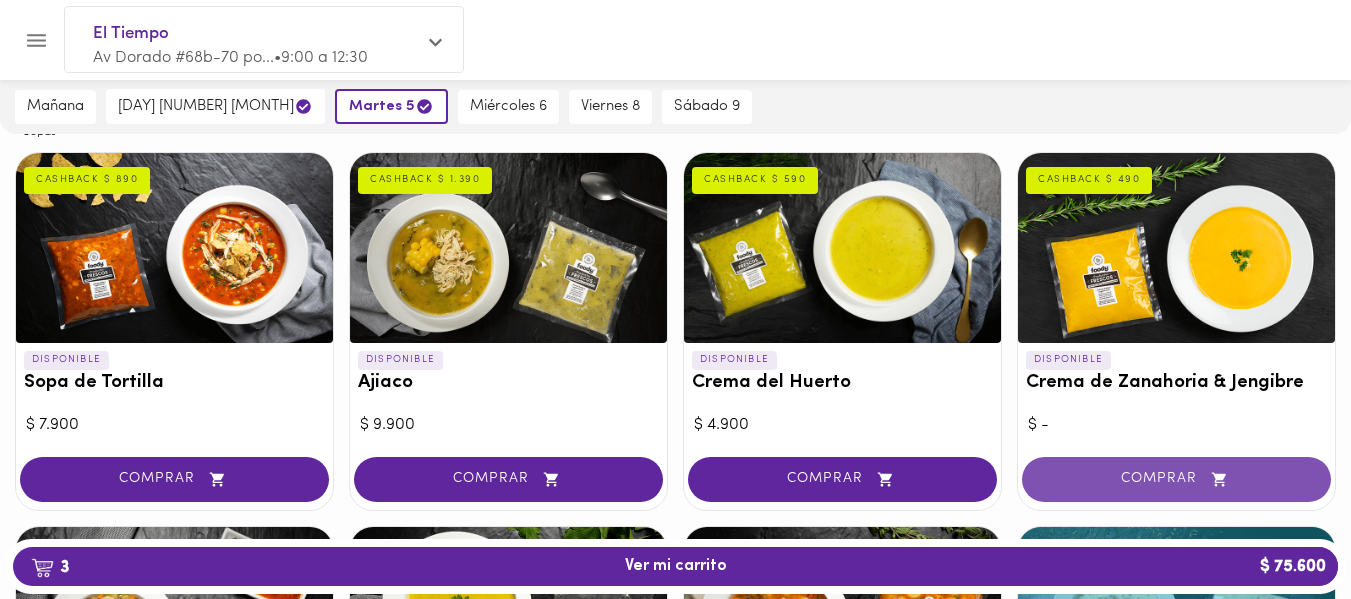 click on "COMPRAR" at bounding box center [1176, 479] 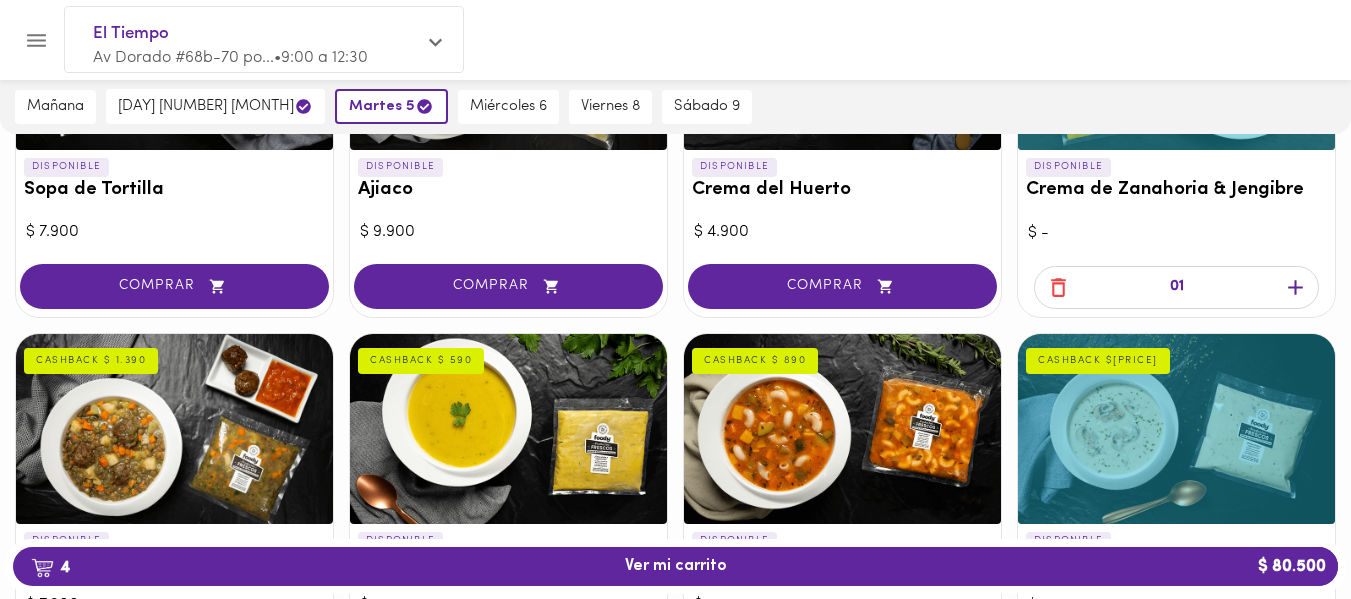 scroll, scrollTop: 0, scrollLeft: 0, axis: both 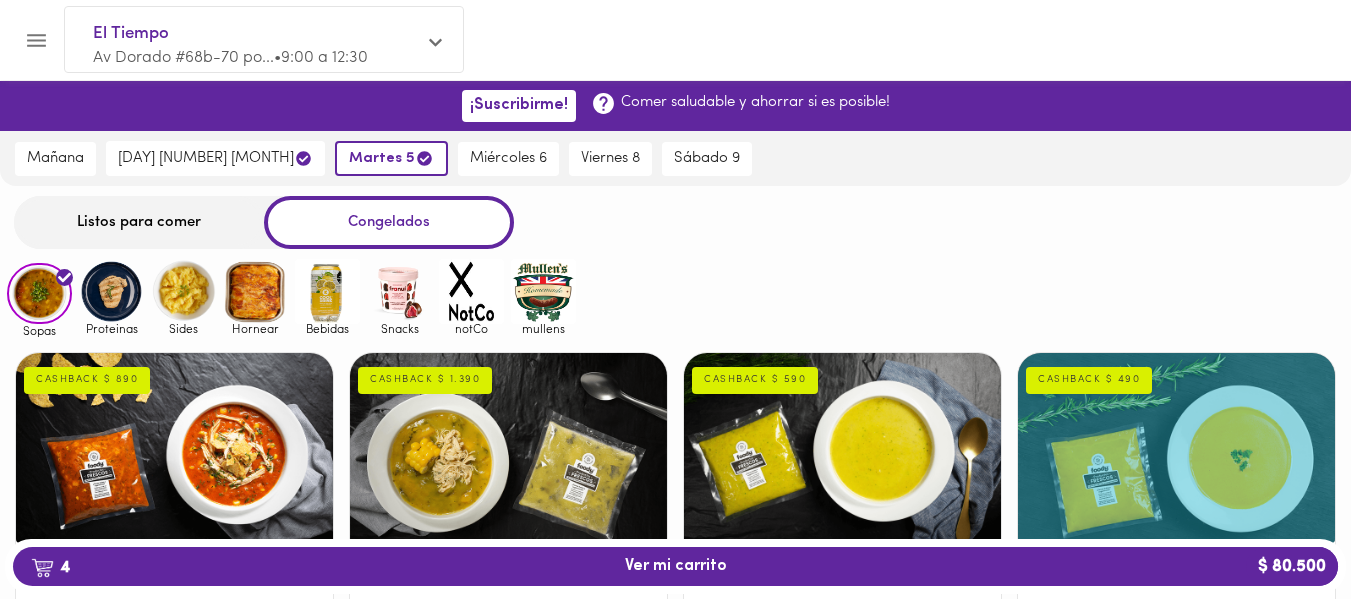 click at bounding box center [111, 291] 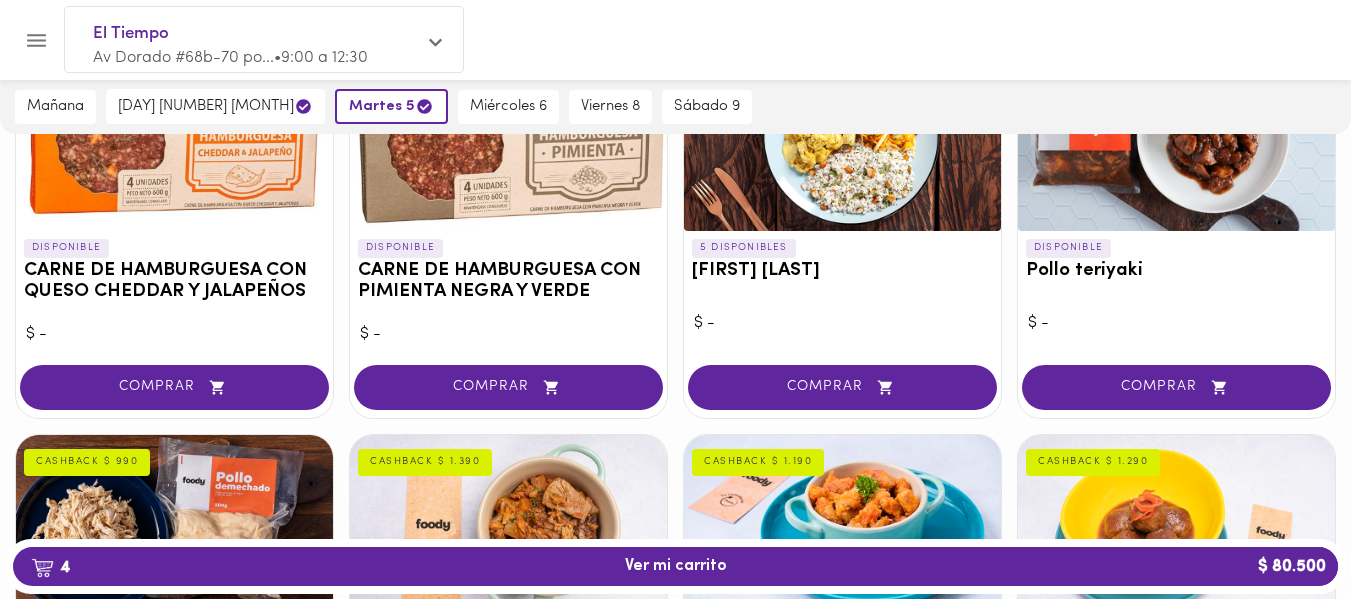 scroll, scrollTop: 212, scrollLeft: 0, axis: vertical 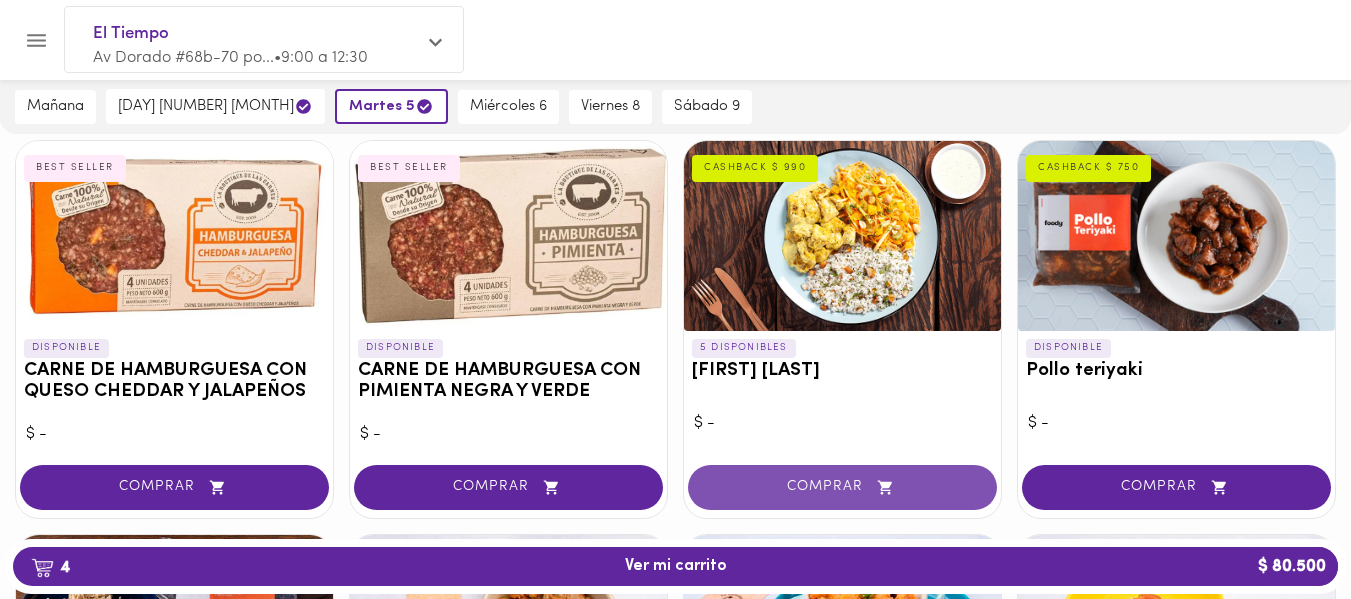 click on "COMPRAR" at bounding box center (842, 487) 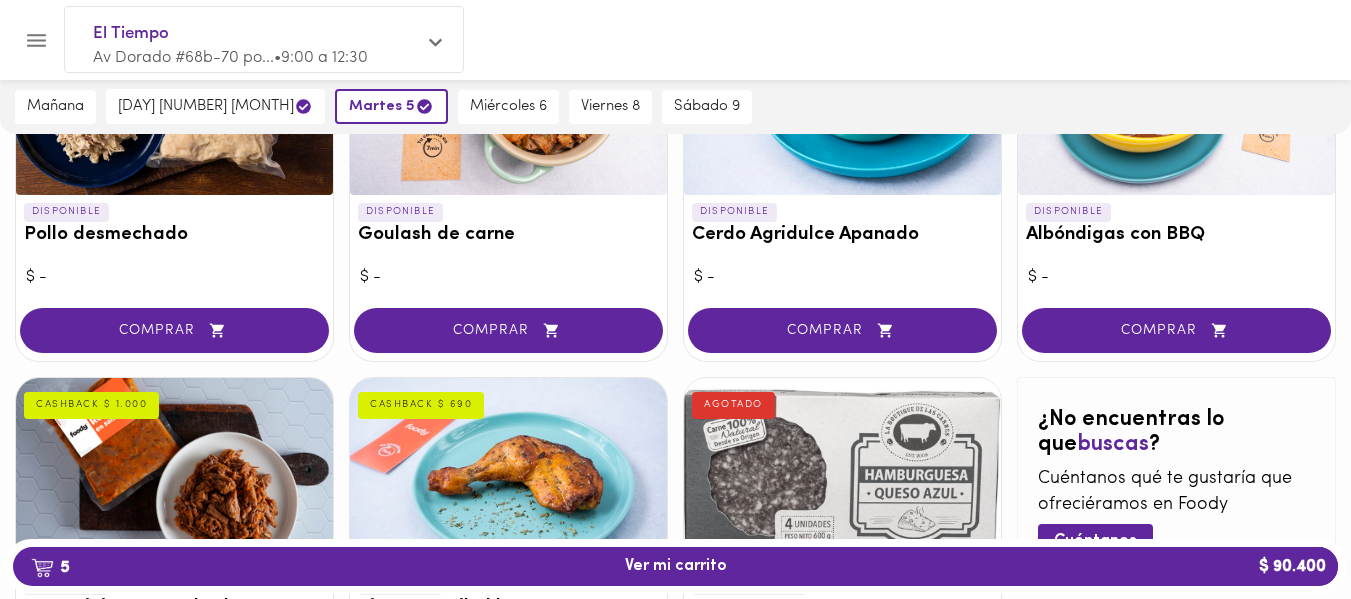 scroll, scrollTop: 748, scrollLeft: 0, axis: vertical 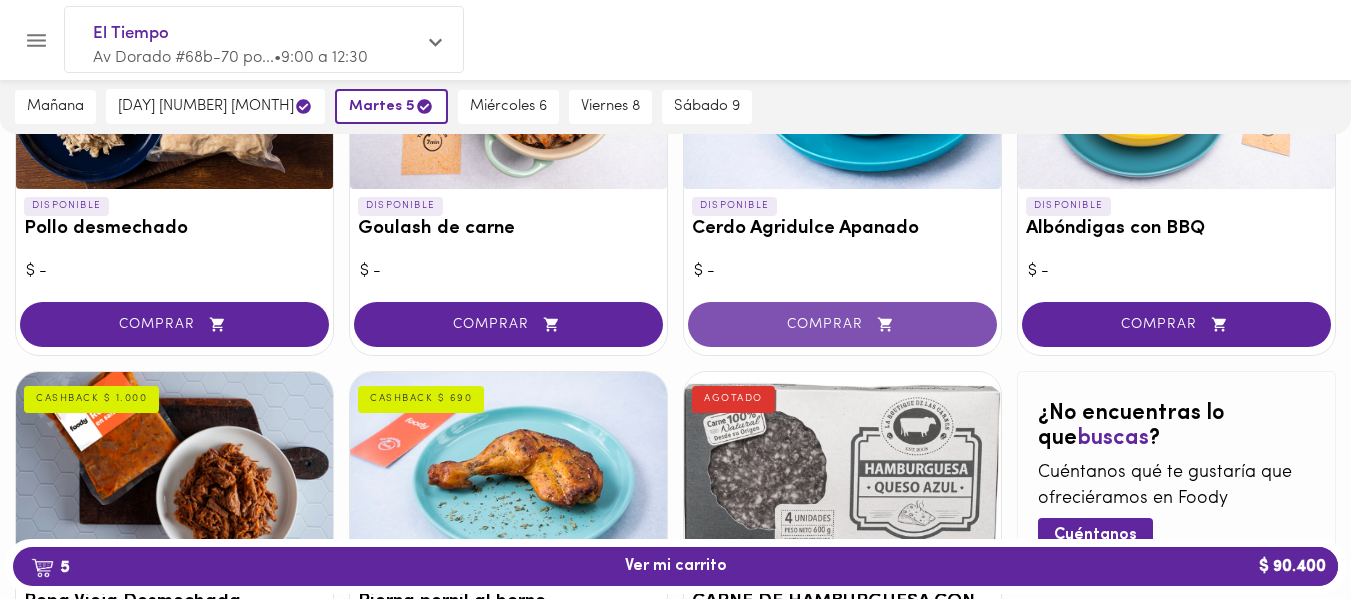 click on "COMPRAR" at bounding box center (842, 324) 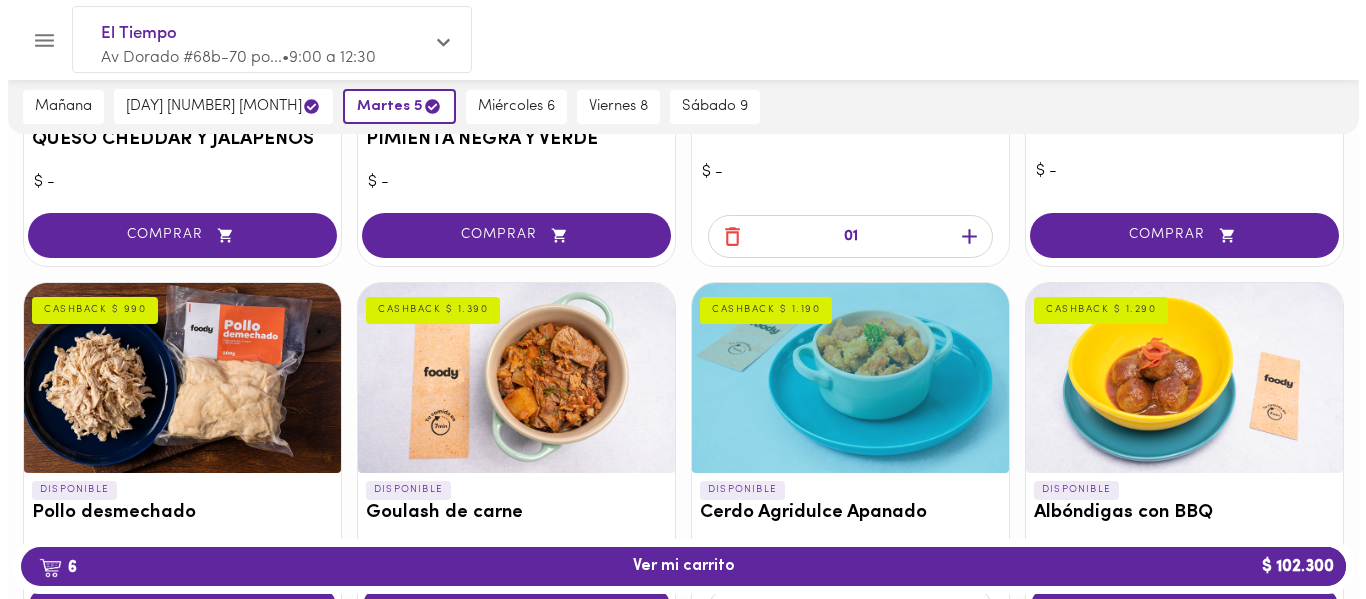 scroll, scrollTop: 481, scrollLeft: 0, axis: vertical 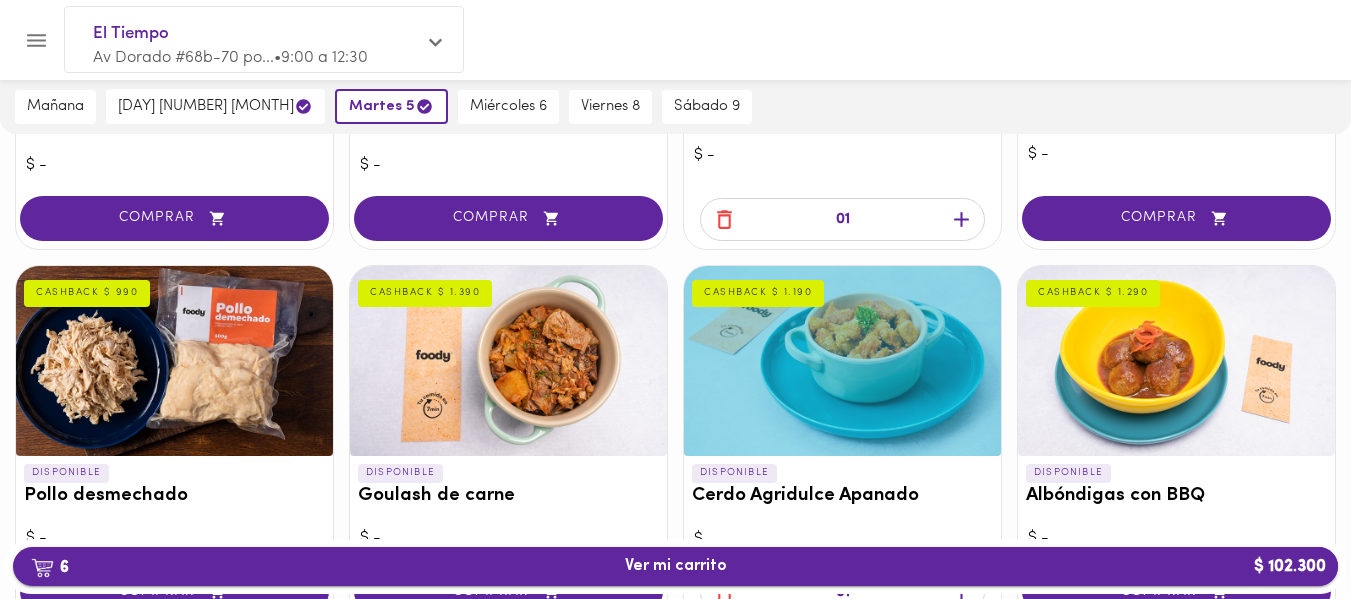 click on "[NUMBER] Ver mi carrito $[PRICE]" at bounding box center [675, 566] 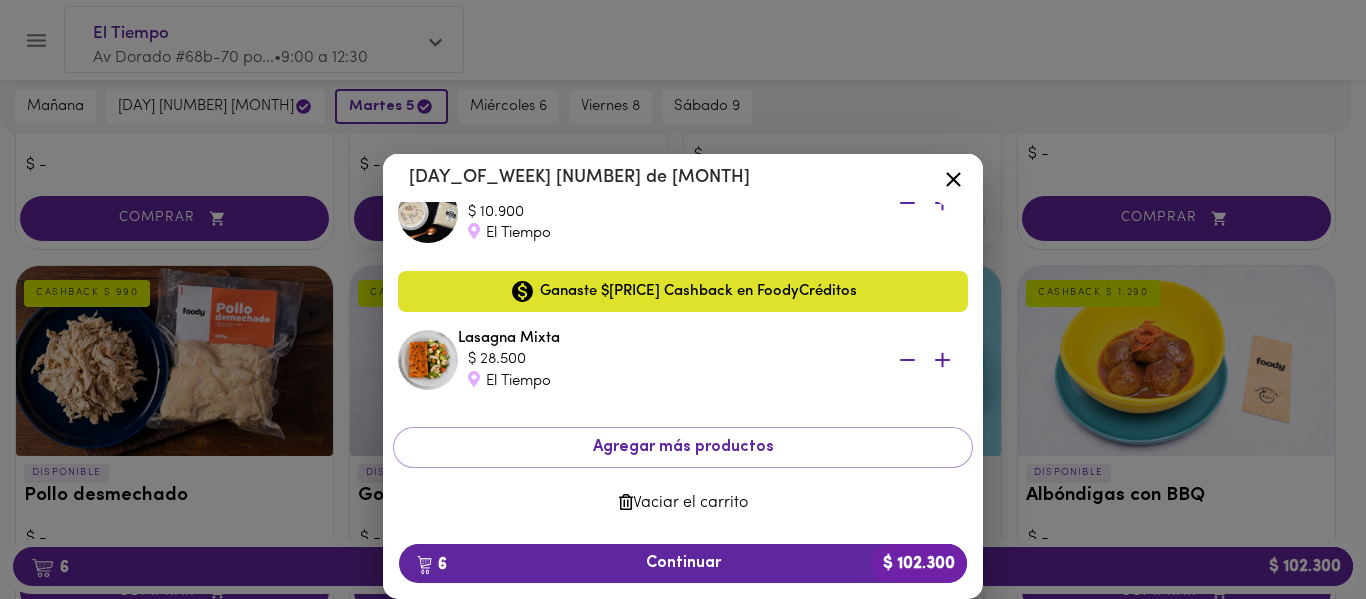 scroll, scrollTop: 684, scrollLeft: 0, axis: vertical 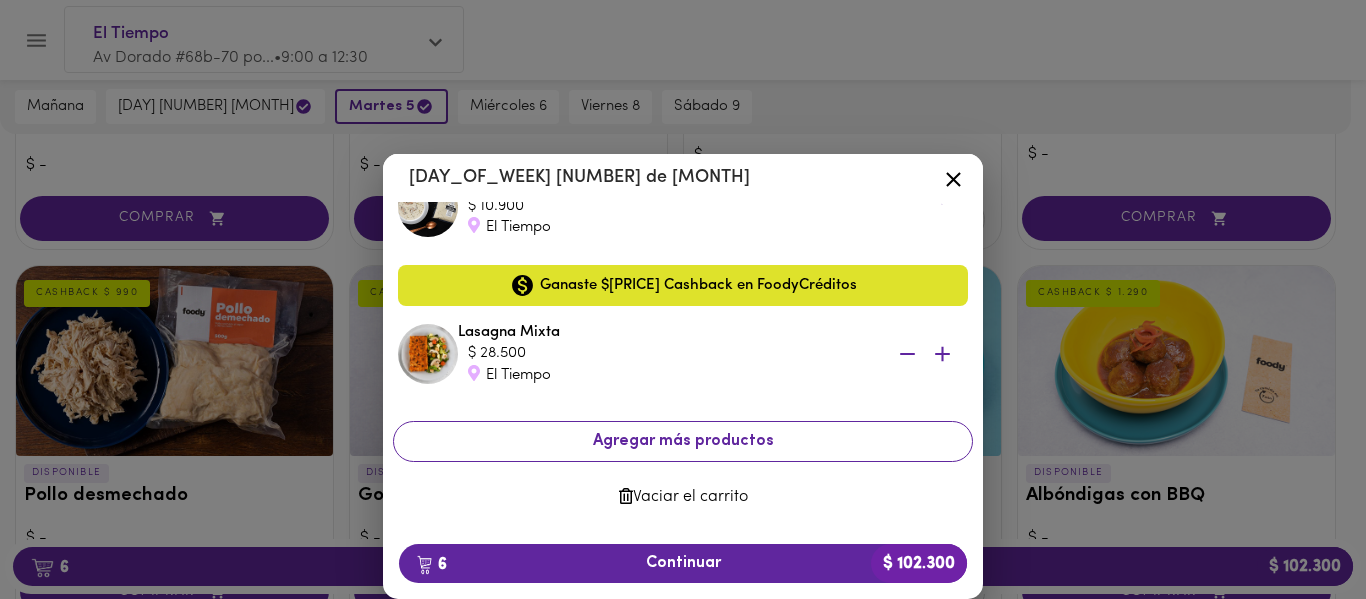 click on "Agregar más productos" at bounding box center [683, 441] 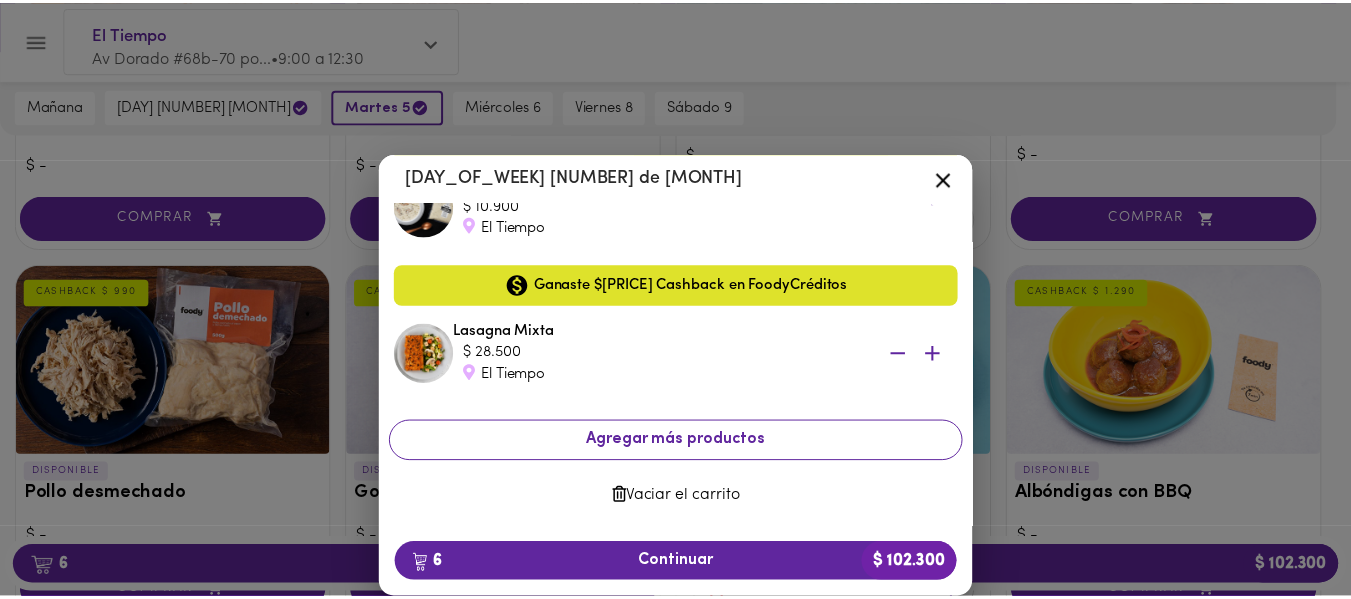 scroll, scrollTop: 0, scrollLeft: 0, axis: both 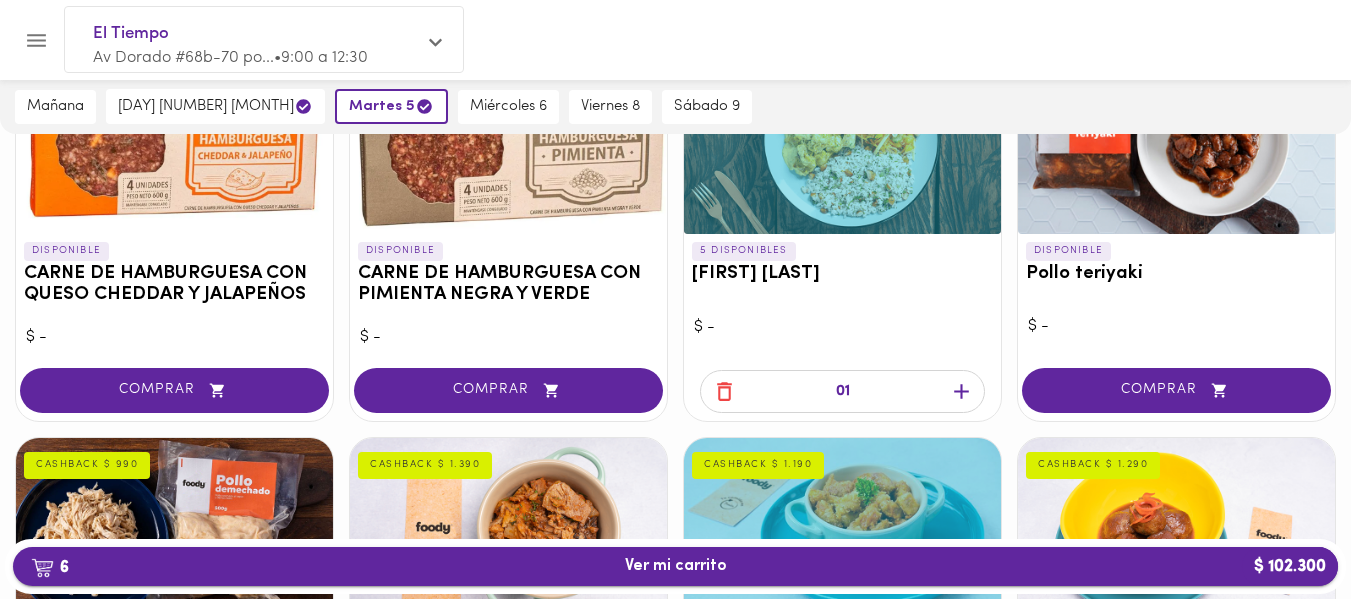 click on "[NUMBER] Ver mi carrito $[PRICE]" at bounding box center (675, 566) 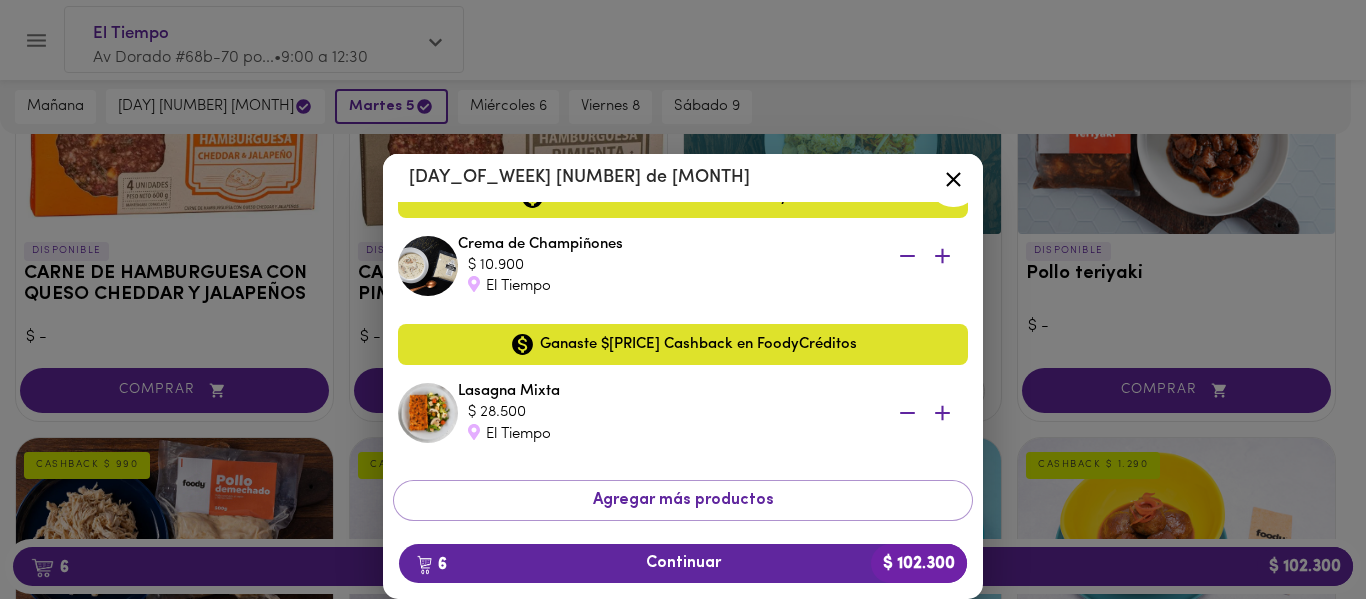 scroll, scrollTop: 684, scrollLeft: 0, axis: vertical 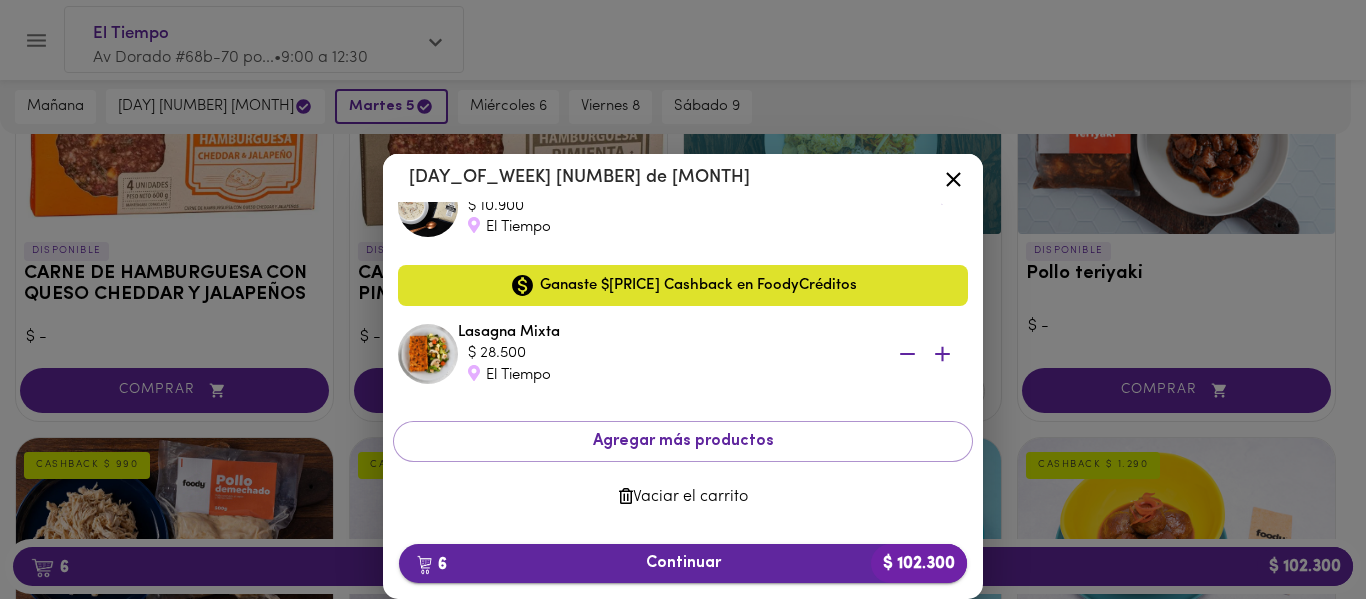 click on "6 Continuar $ 102.300" at bounding box center (683, 563) 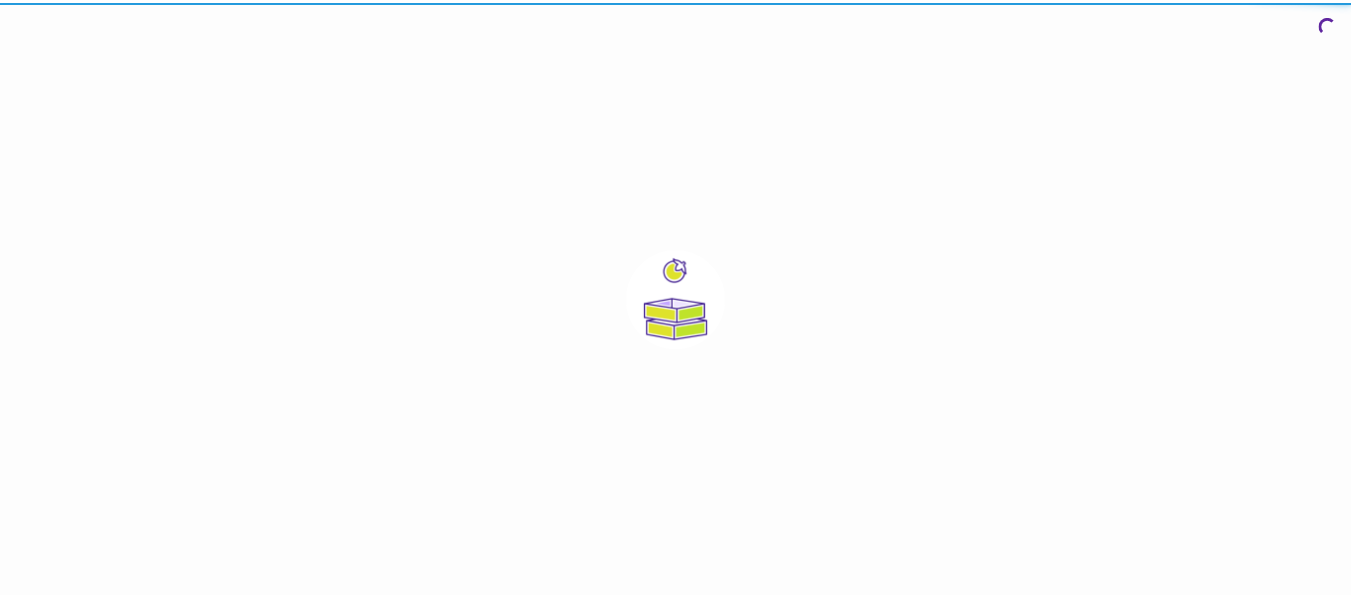 scroll, scrollTop: 0, scrollLeft: 0, axis: both 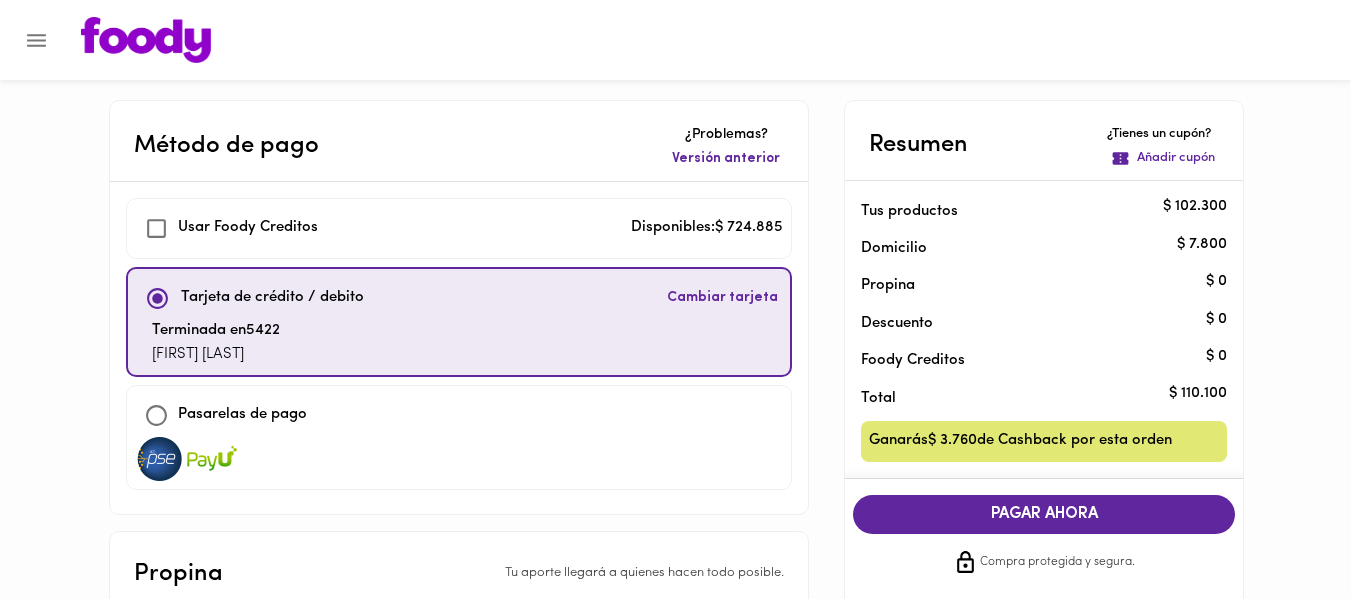 checkbox on "true" 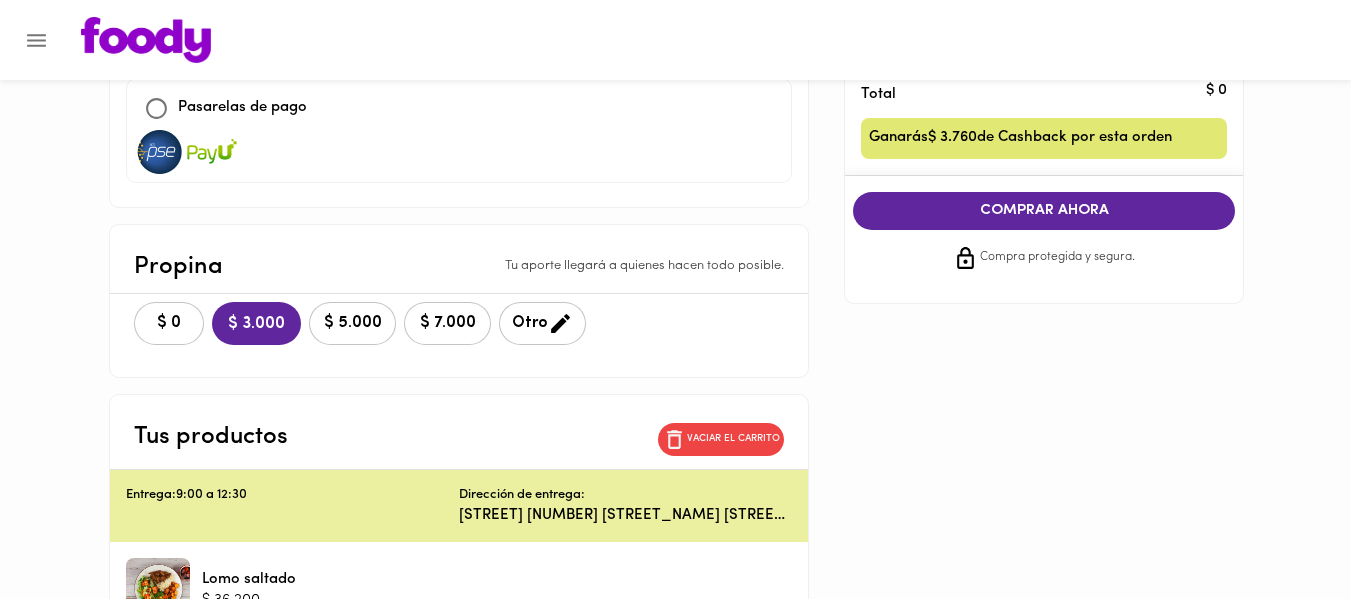 scroll, scrollTop: 313, scrollLeft: 0, axis: vertical 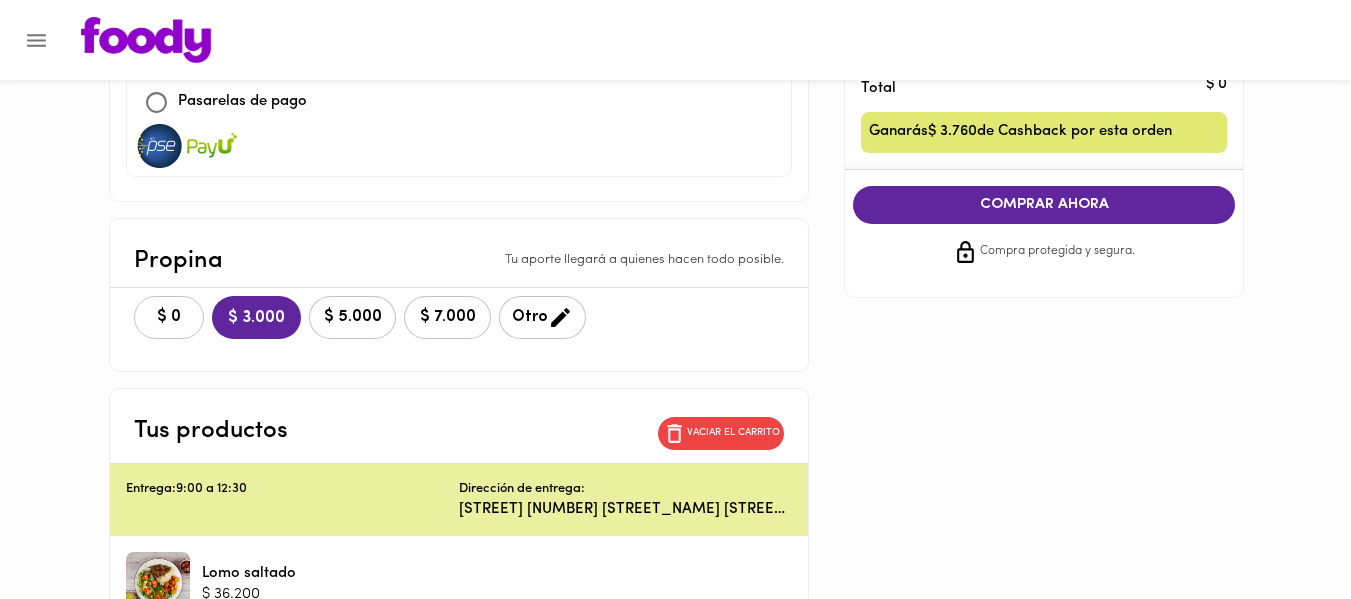 click on "$ 0" at bounding box center [169, 317] 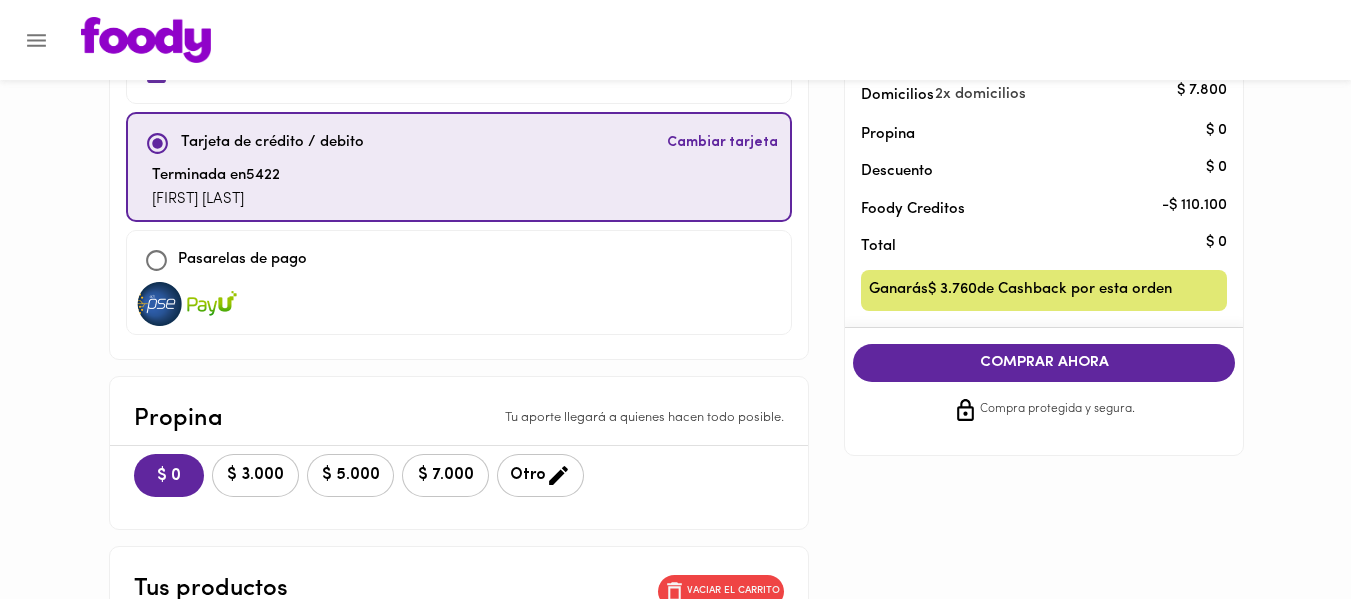scroll, scrollTop: 158, scrollLeft: 0, axis: vertical 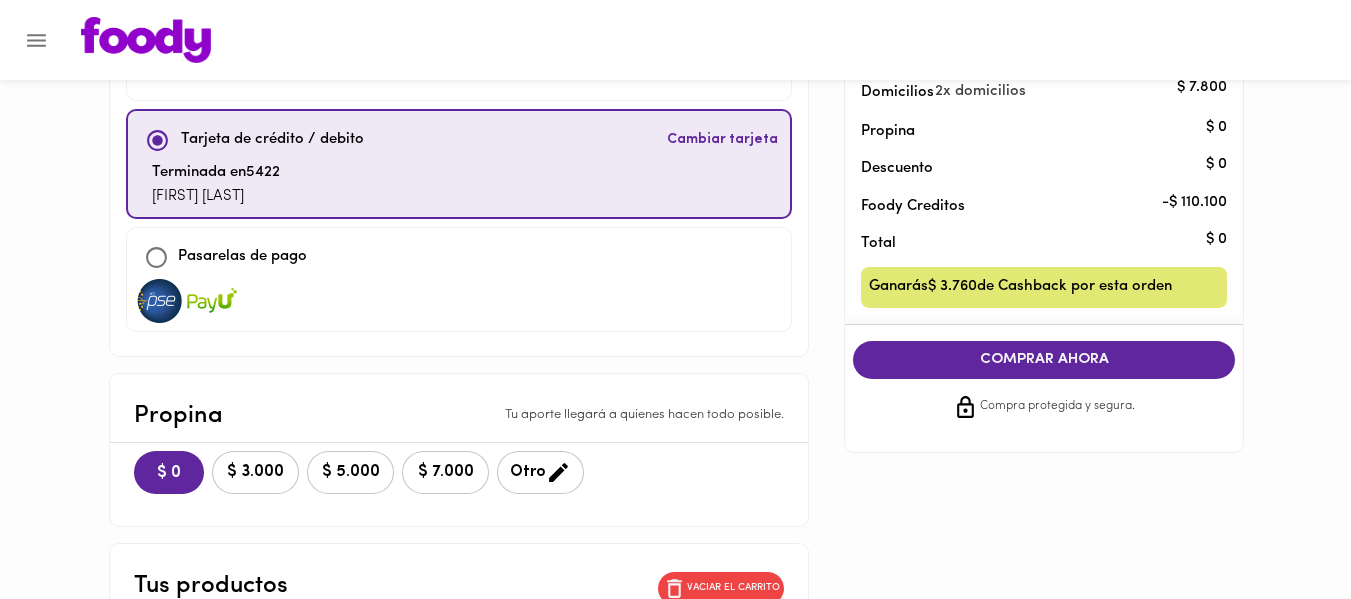 click on "COMPRAR AHORA" at bounding box center (1044, 360) 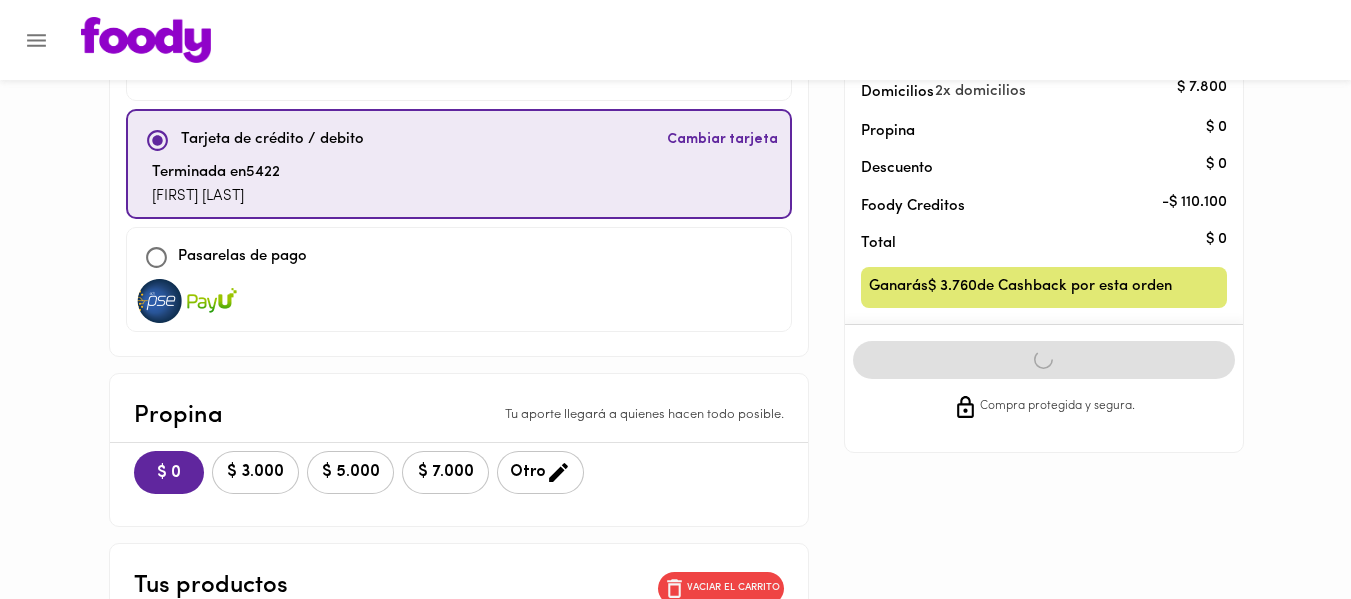 scroll, scrollTop: 0, scrollLeft: 0, axis: both 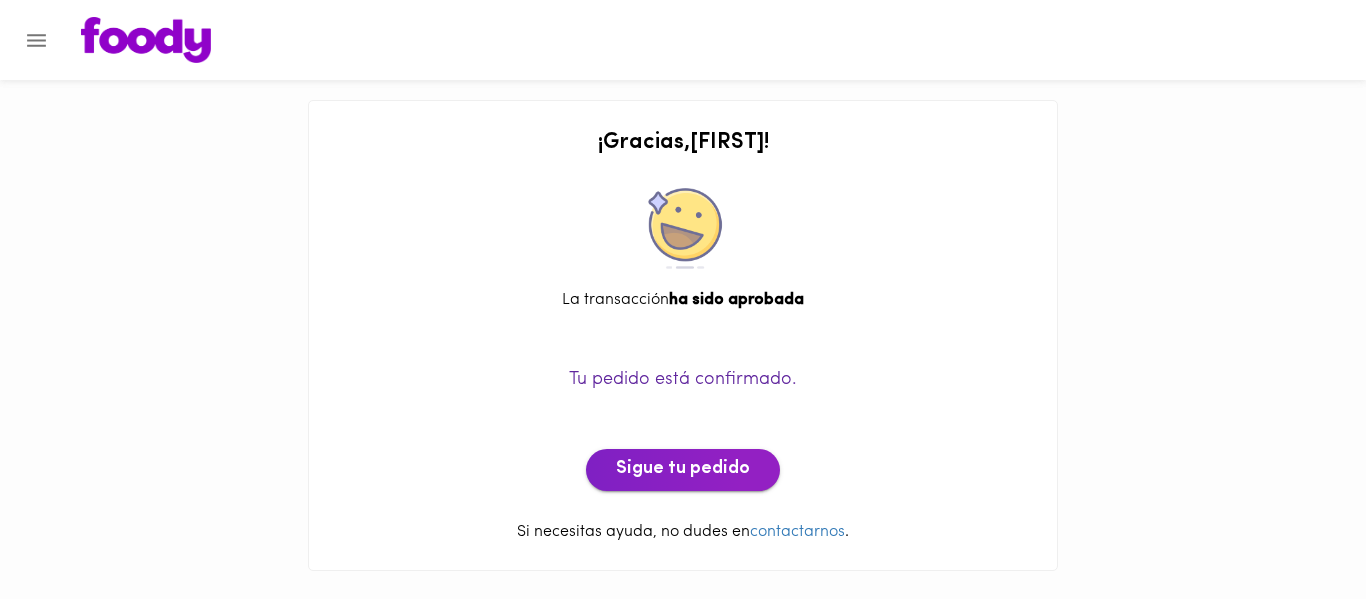 click on "Sigue tu pedido" at bounding box center (683, 470) 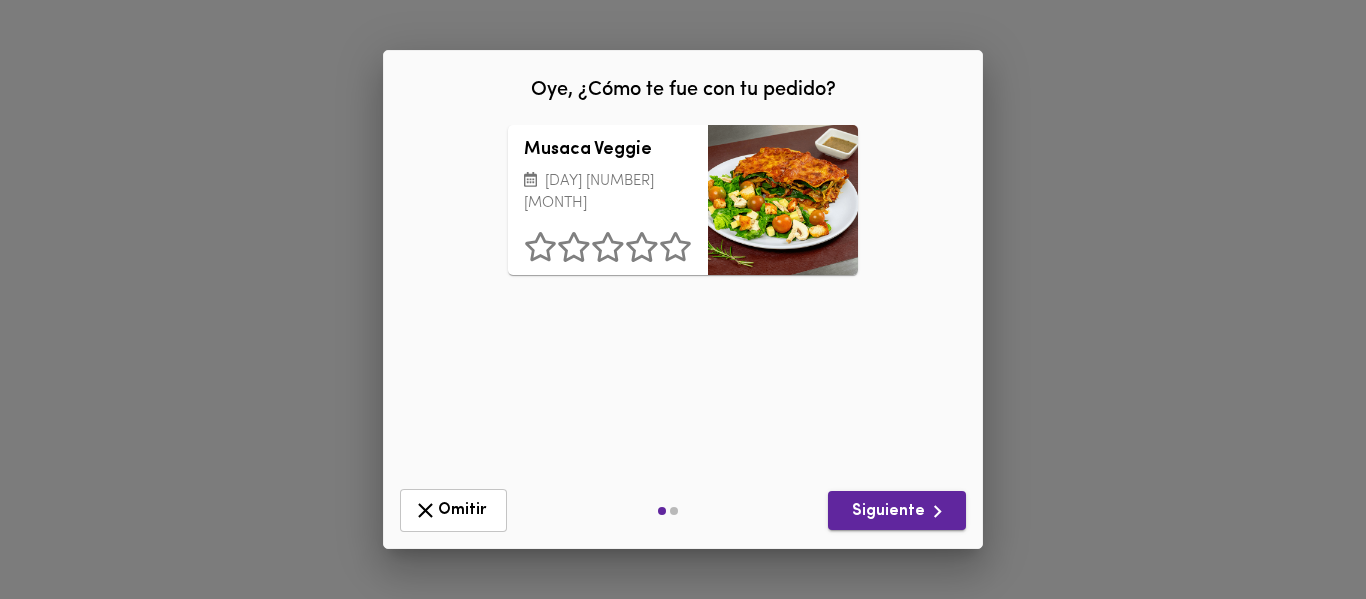click on "Siguiente" at bounding box center (897, 511) 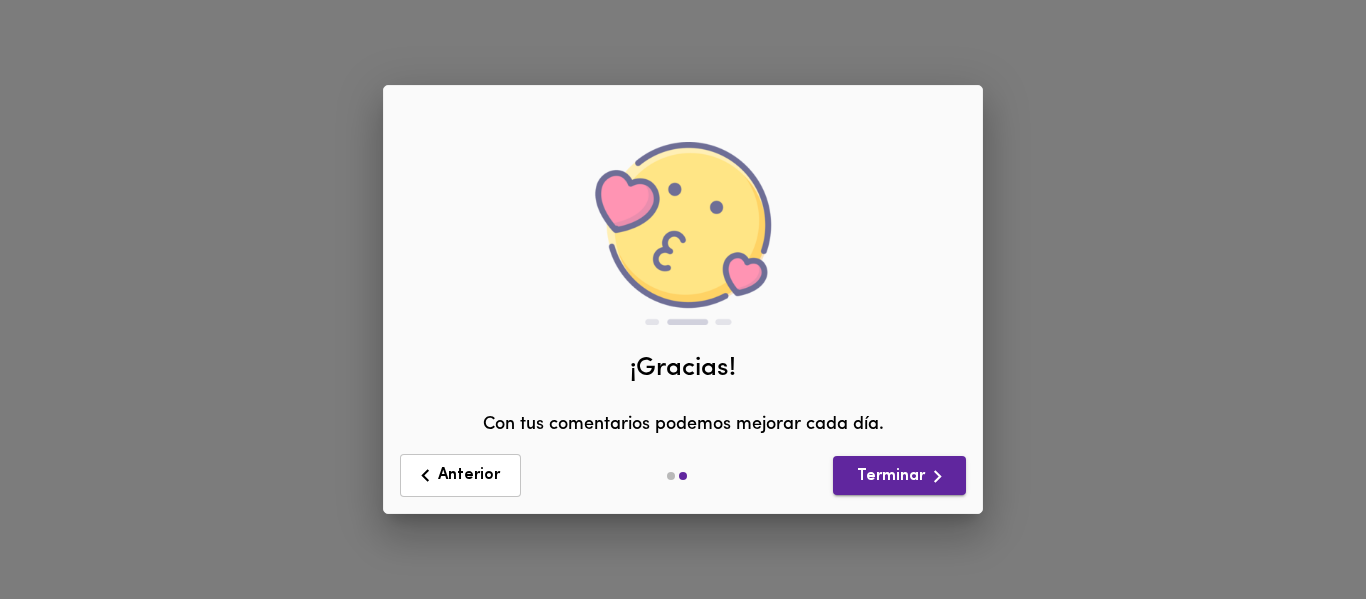 click on "Anterior       Terminar" at bounding box center [683, 475] 